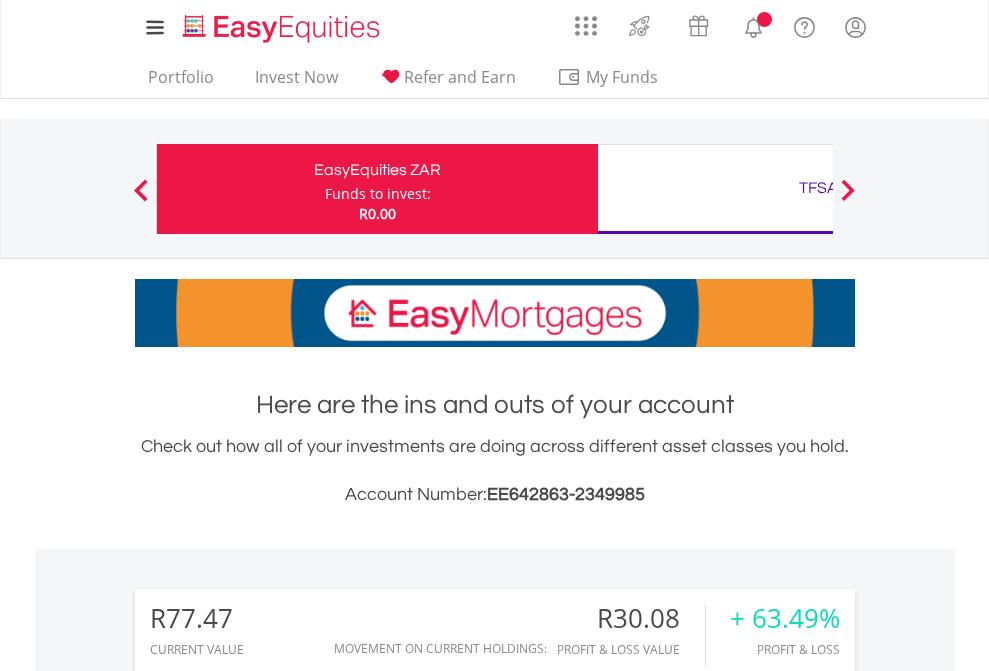 scroll, scrollTop: 0, scrollLeft: 0, axis: both 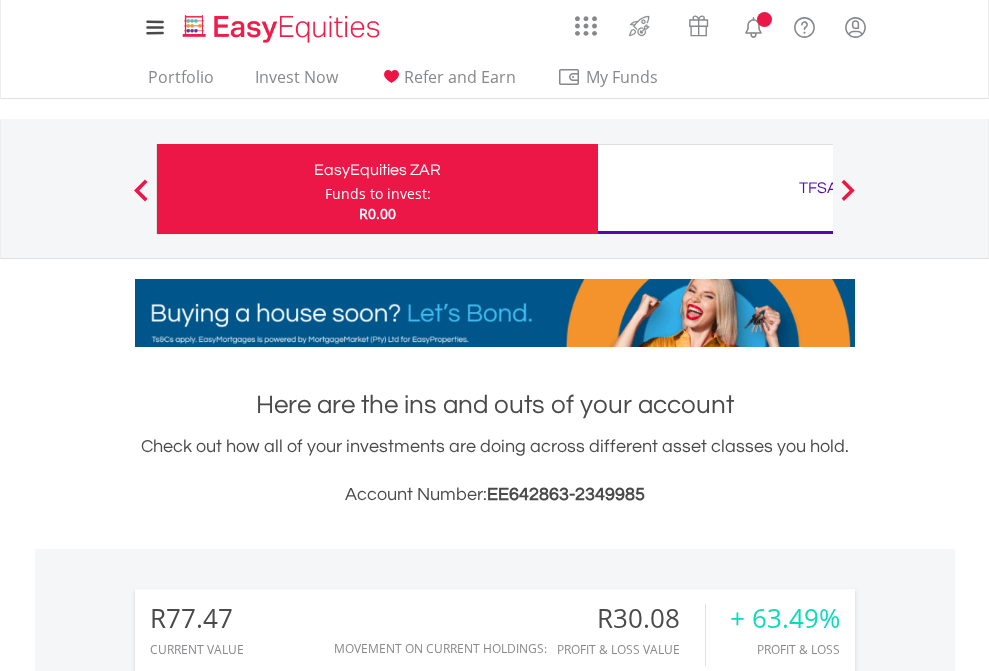 click on "Funds to invest:" at bounding box center (378, 194) 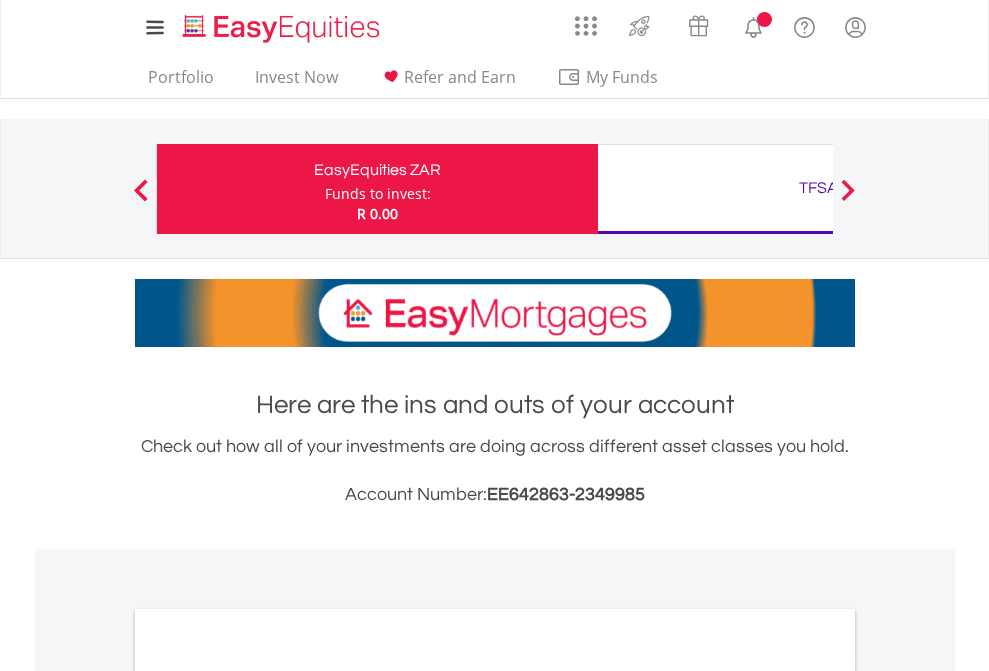 scroll, scrollTop: 0, scrollLeft: 0, axis: both 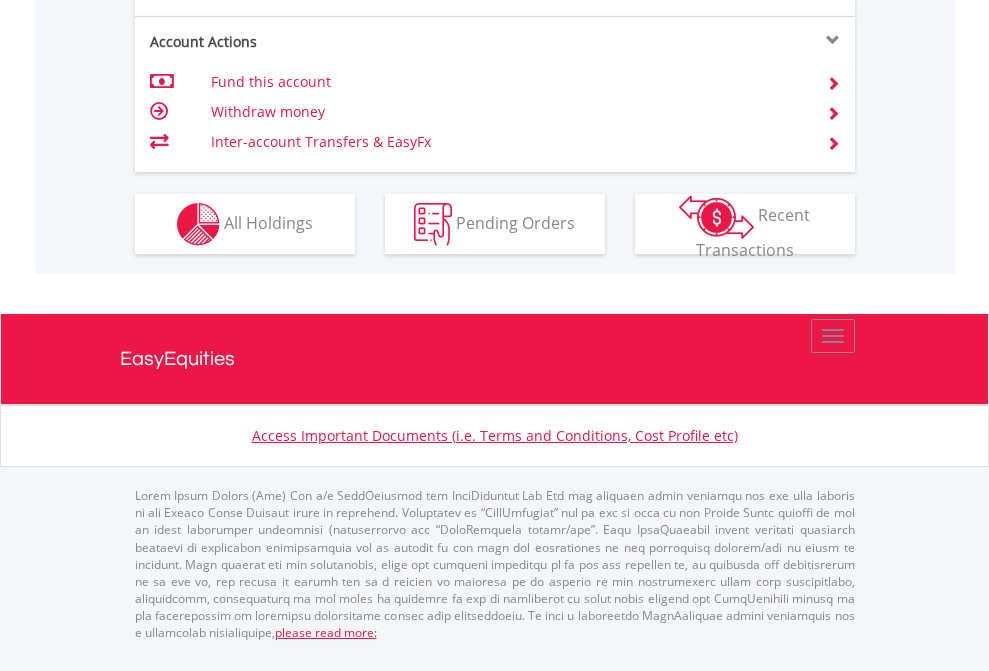 click on "Investment types" at bounding box center [706, -337] 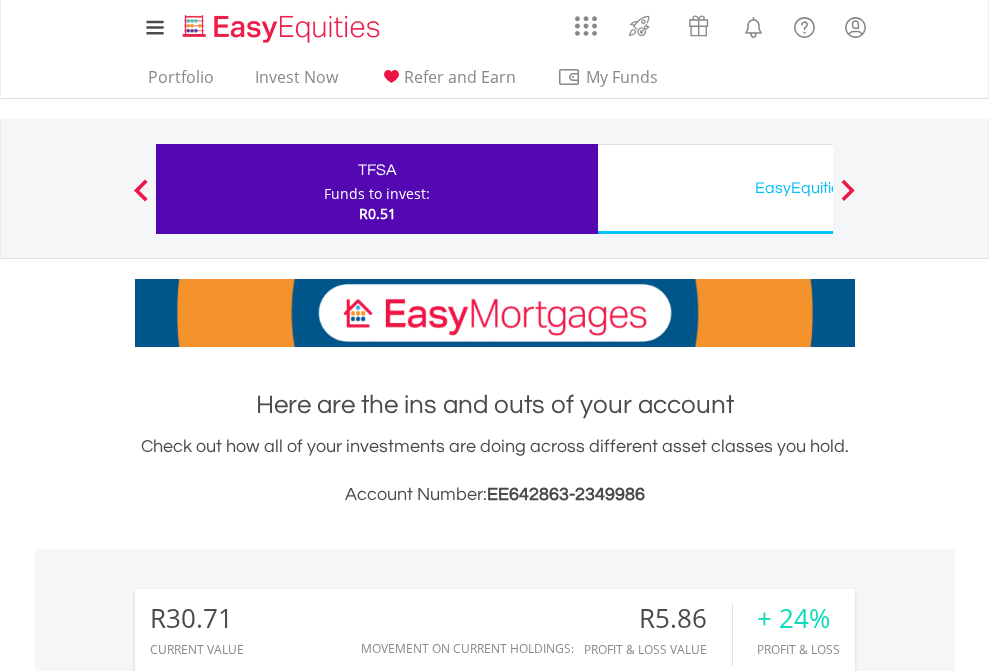 scroll, scrollTop: 1342, scrollLeft: 0, axis: vertical 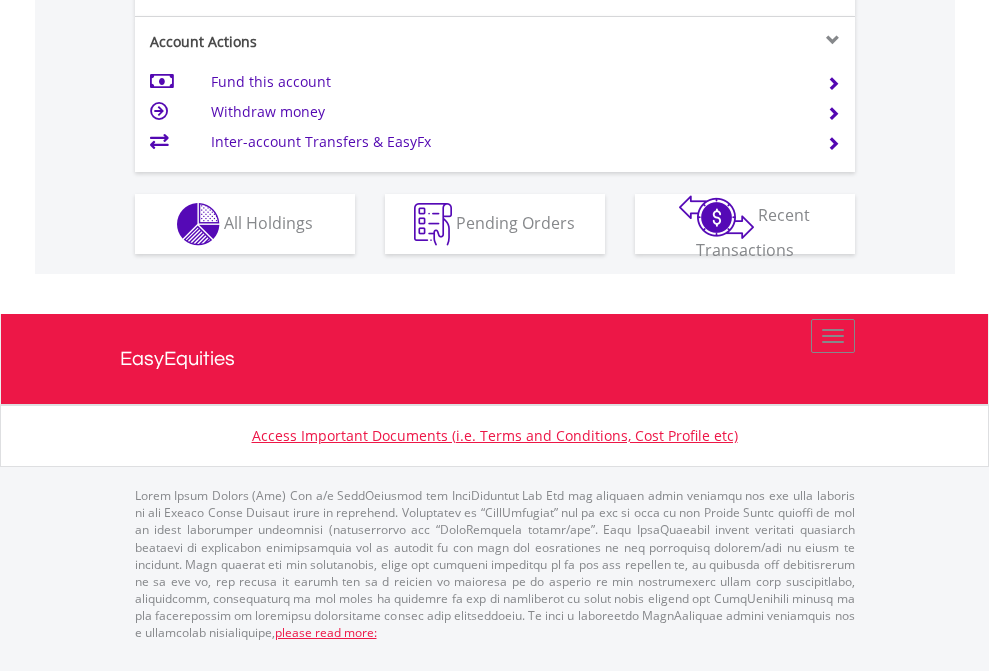 click on "Investment types" at bounding box center (706, -337) 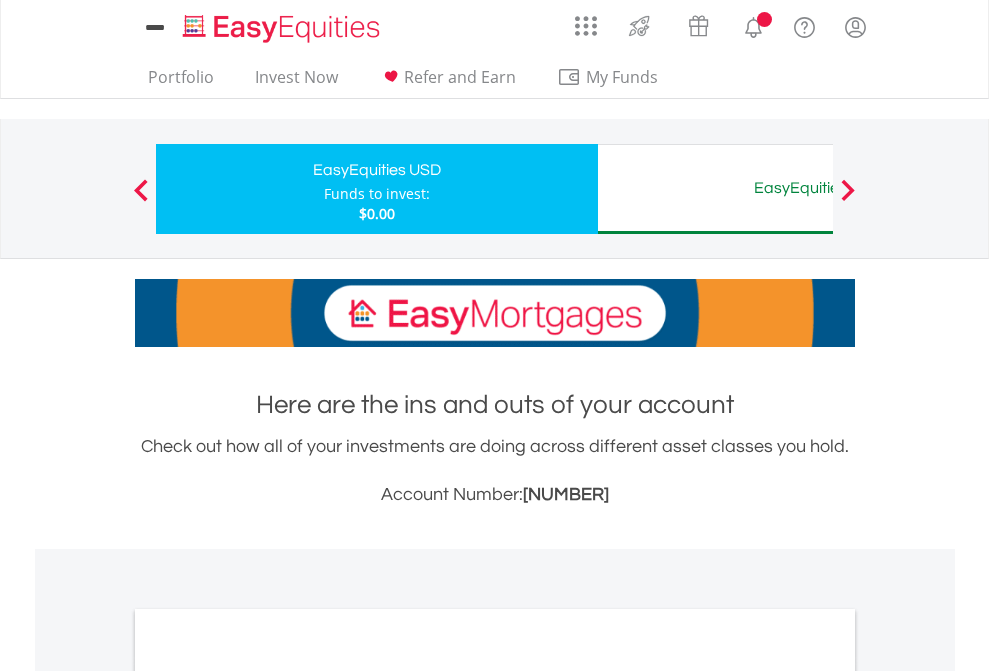 scroll, scrollTop: 0, scrollLeft: 0, axis: both 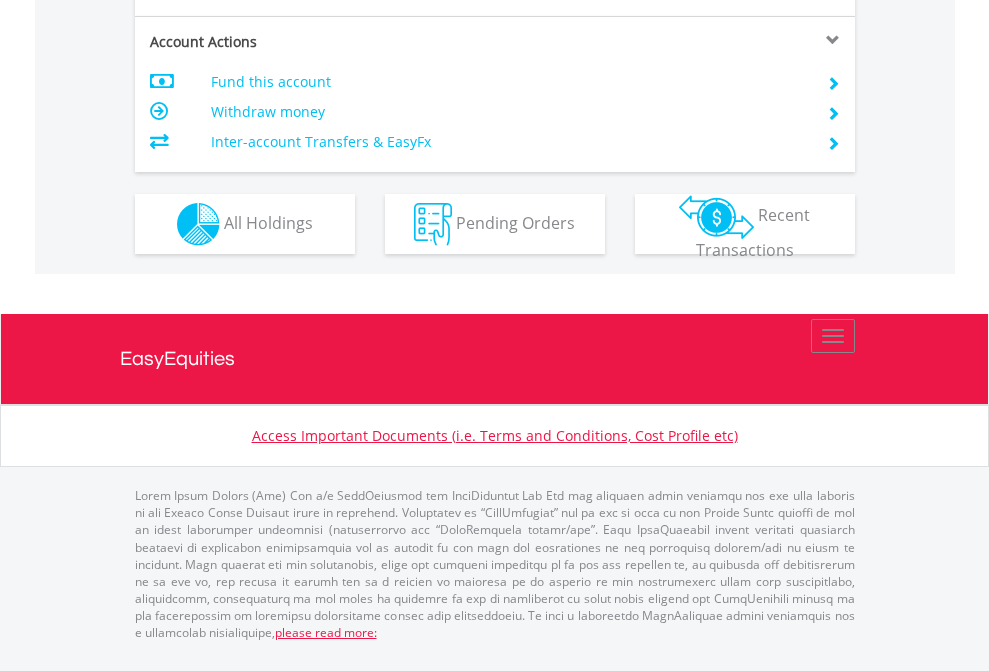 click on "Investment types" at bounding box center [706, -337] 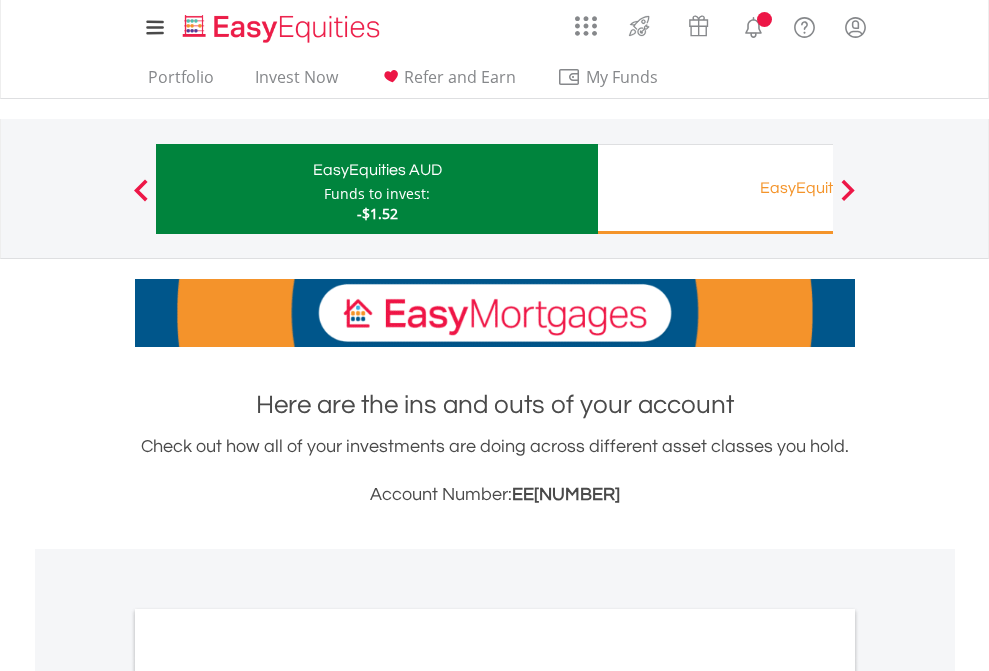 scroll, scrollTop: 0, scrollLeft: 0, axis: both 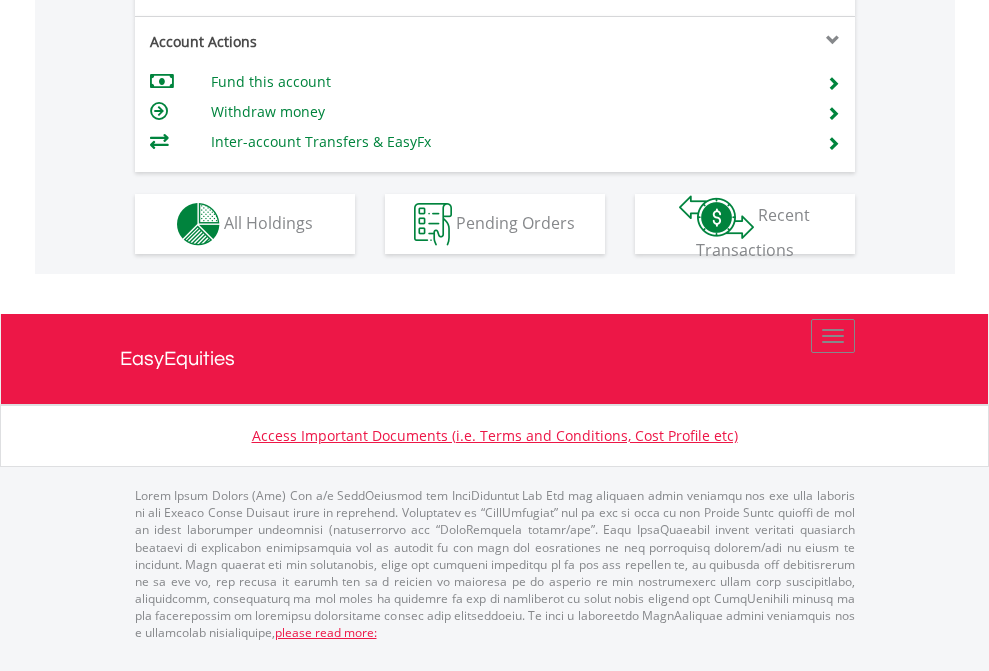 click on "Investment types" at bounding box center (706, -337) 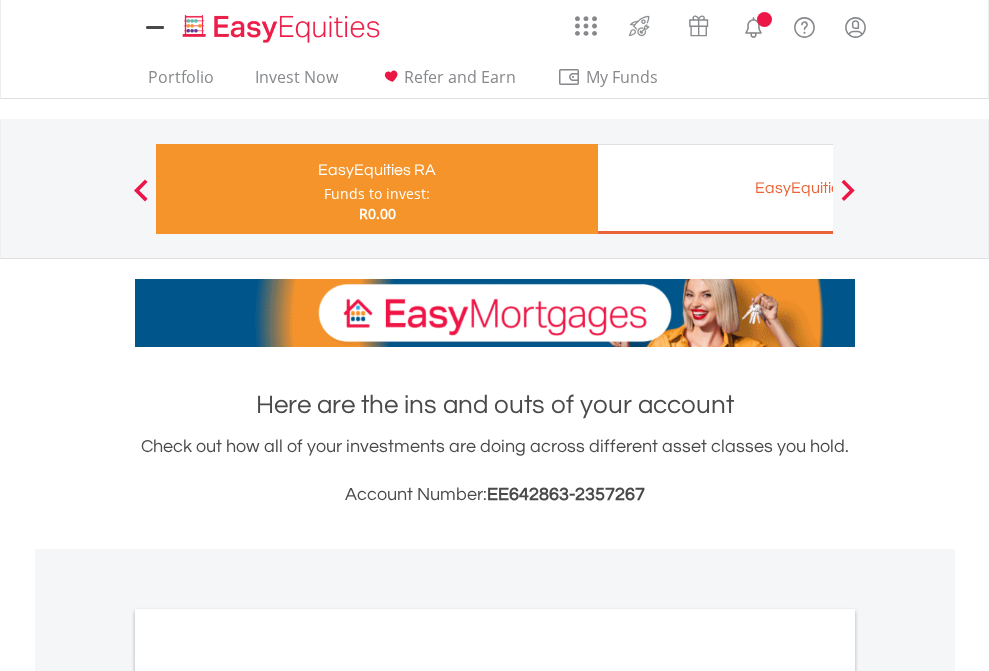scroll, scrollTop: 0, scrollLeft: 0, axis: both 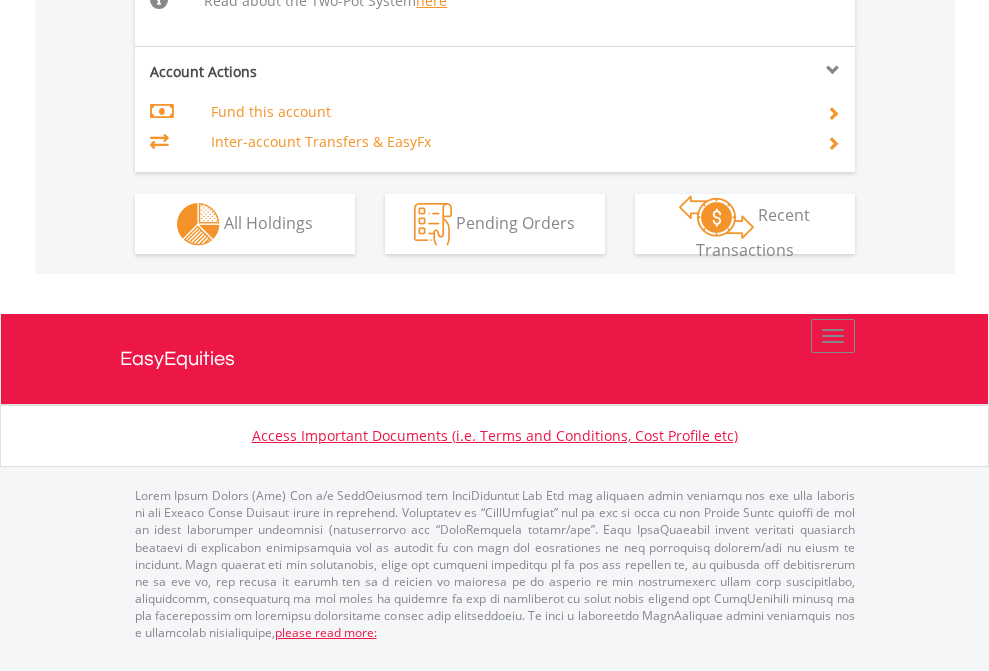 click on "Investment types" at bounding box center (706, -498) 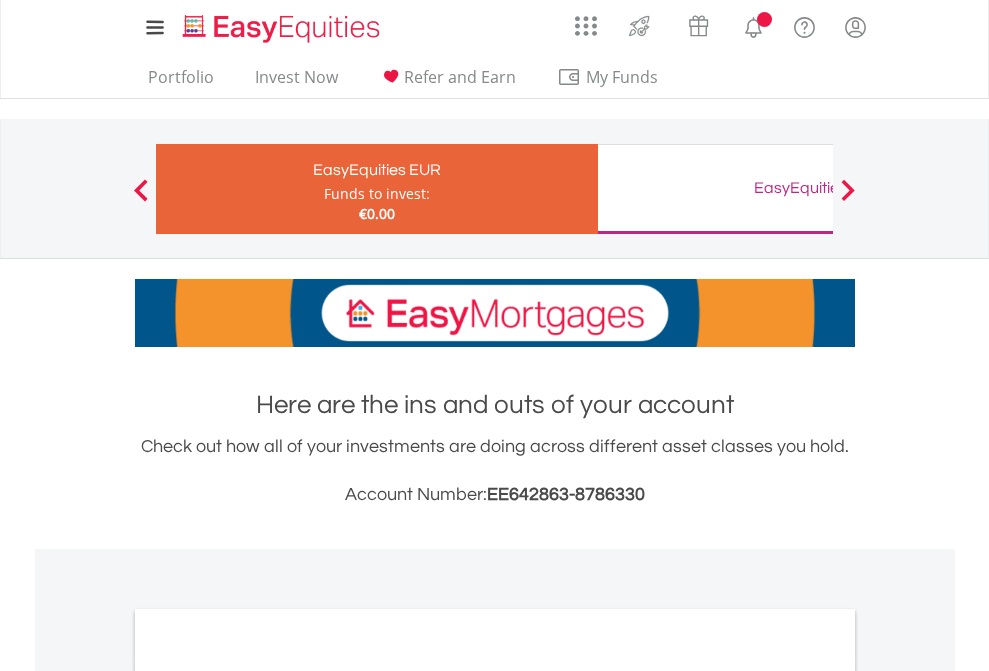 scroll, scrollTop: 0, scrollLeft: 0, axis: both 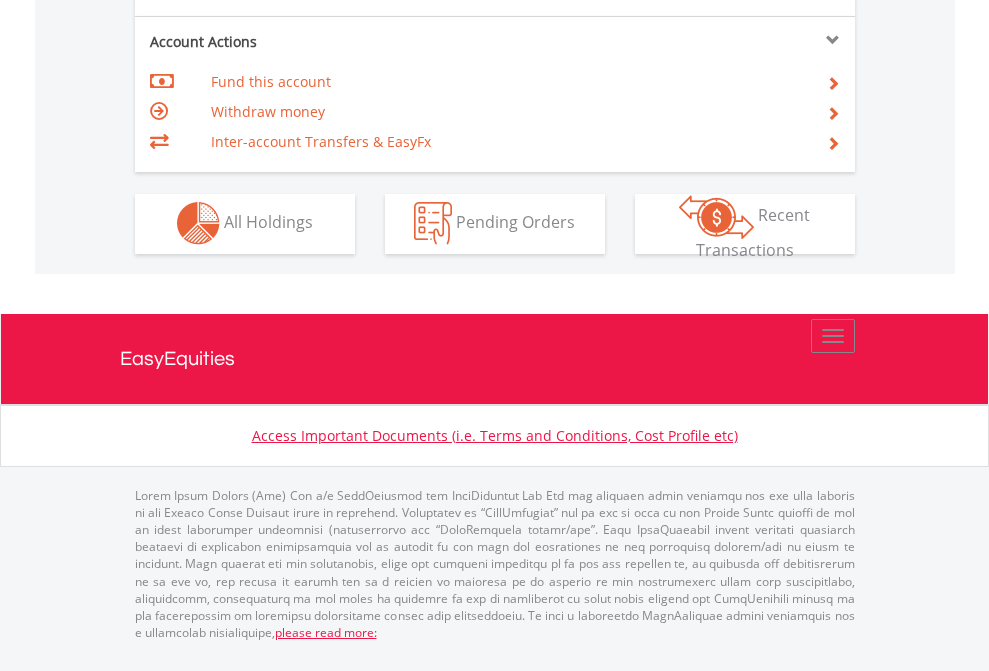 click on "Investment types" at bounding box center (706, -353) 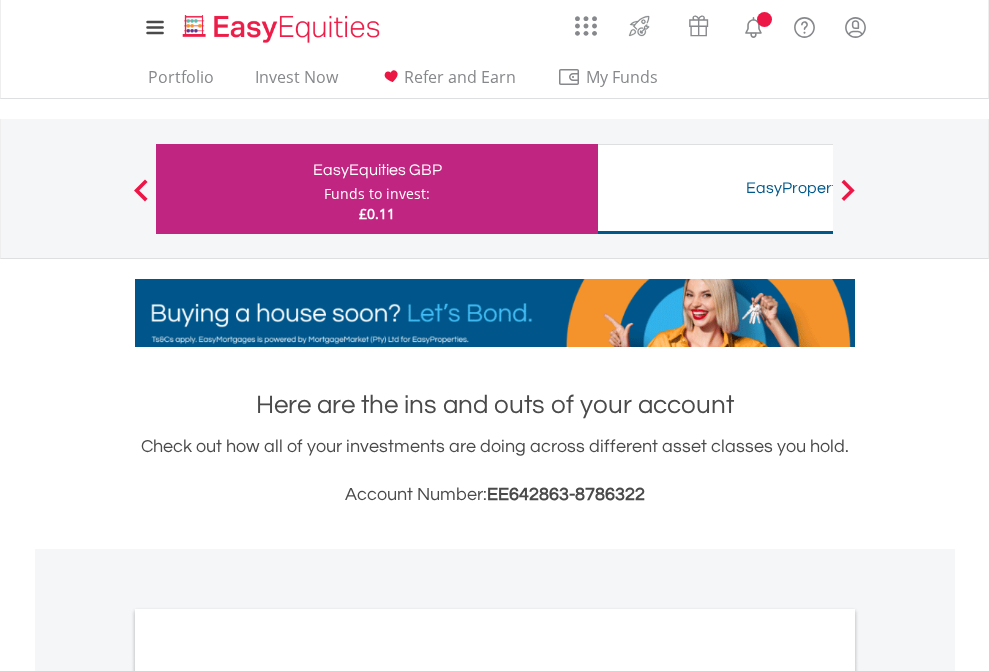 scroll, scrollTop: 0, scrollLeft: 0, axis: both 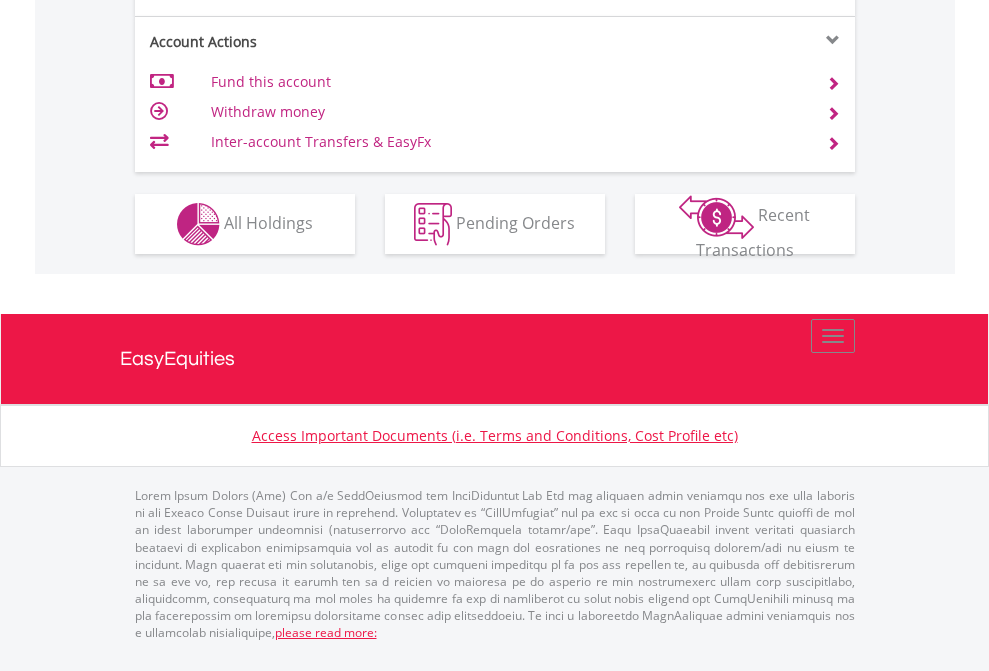 click on "Investment types" at bounding box center (706, -337) 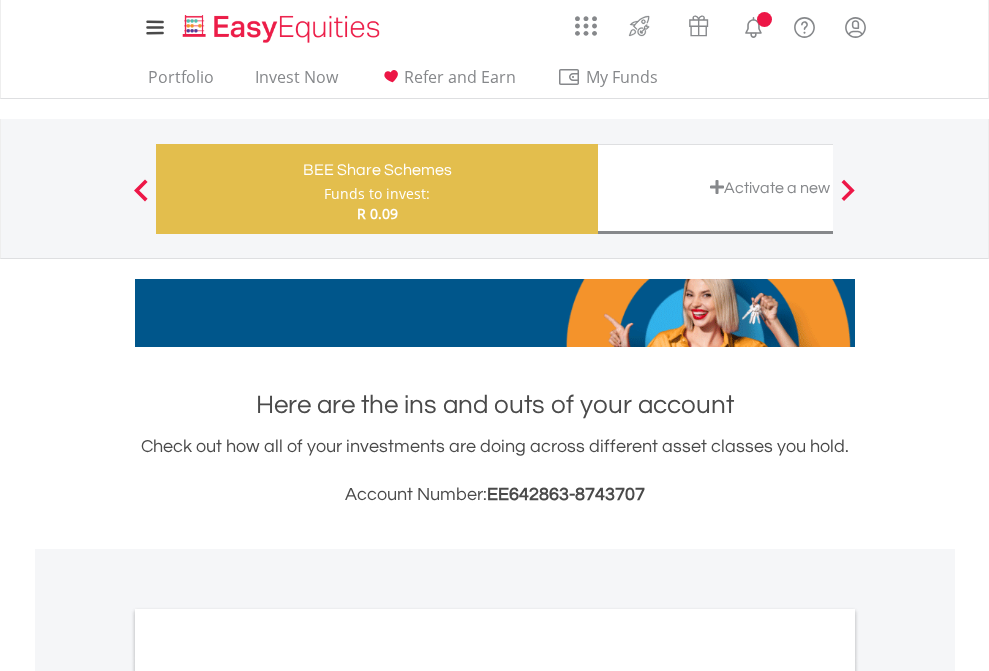 scroll, scrollTop: 0, scrollLeft: 0, axis: both 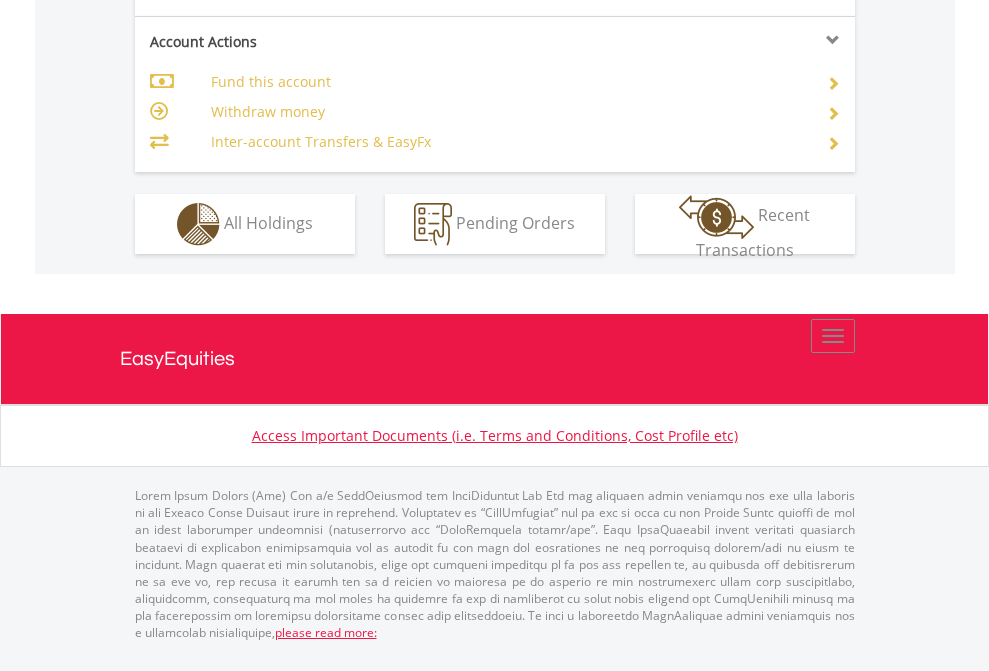 click on "Investment types" at bounding box center (706, -337) 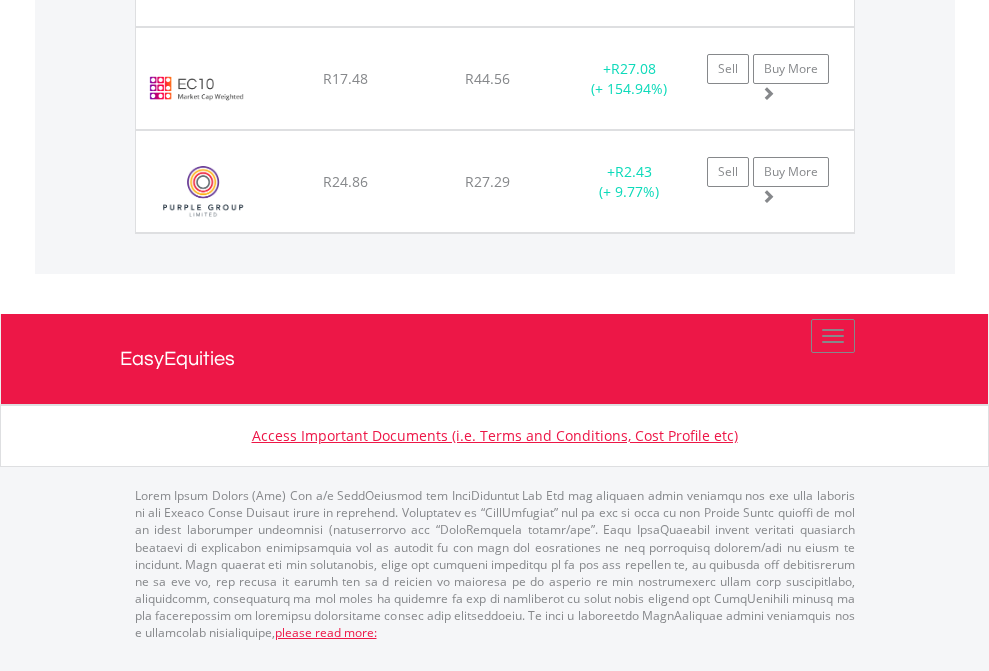 click on "TFSA" at bounding box center (818, -1380) 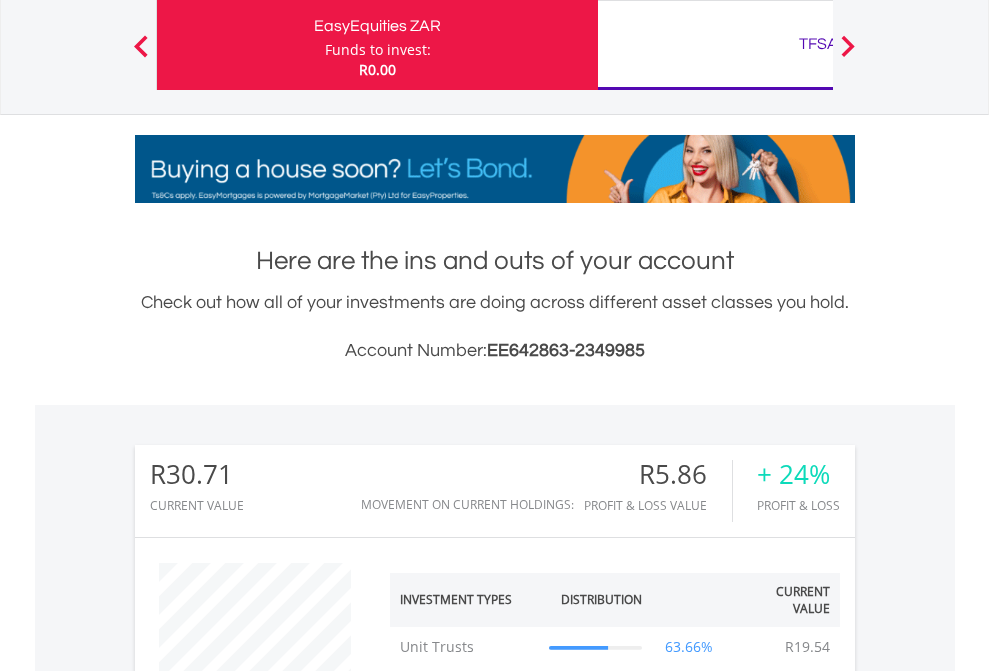 scroll, scrollTop: 999808, scrollLeft: 999687, axis: both 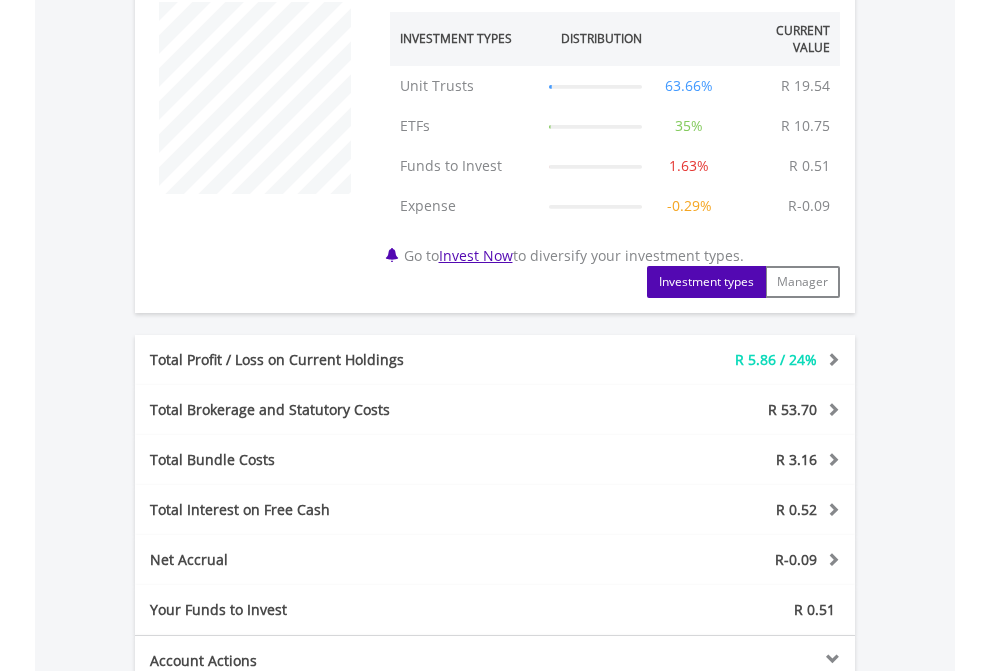 click on "All Holdings" at bounding box center [268, 841] 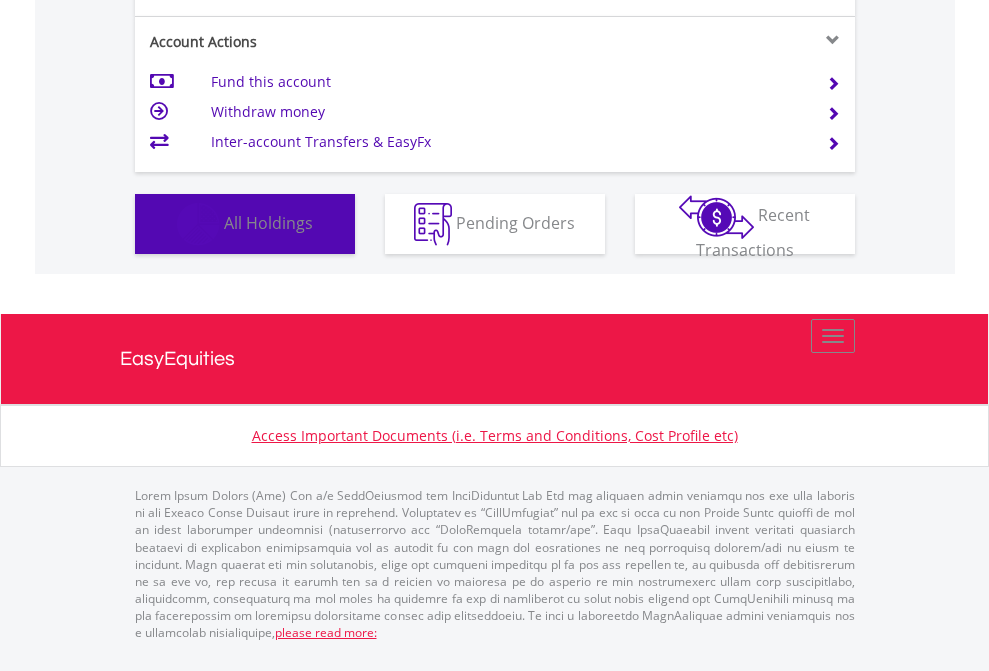 scroll, scrollTop: 999808, scrollLeft: 999687, axis: both 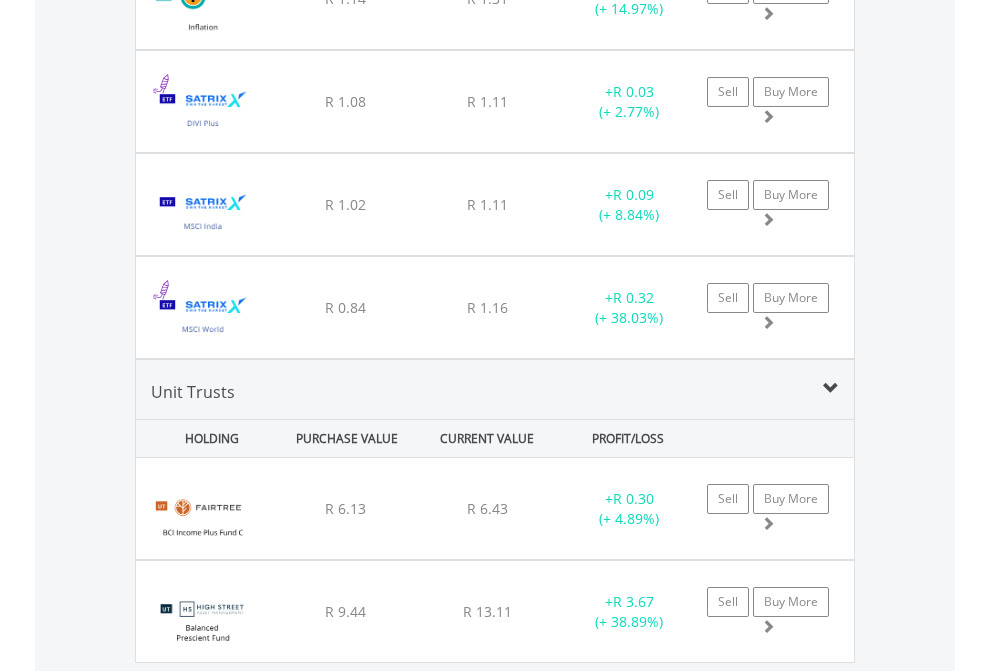 click on "EasyEquities USD" at bounding box center (818, -2116) 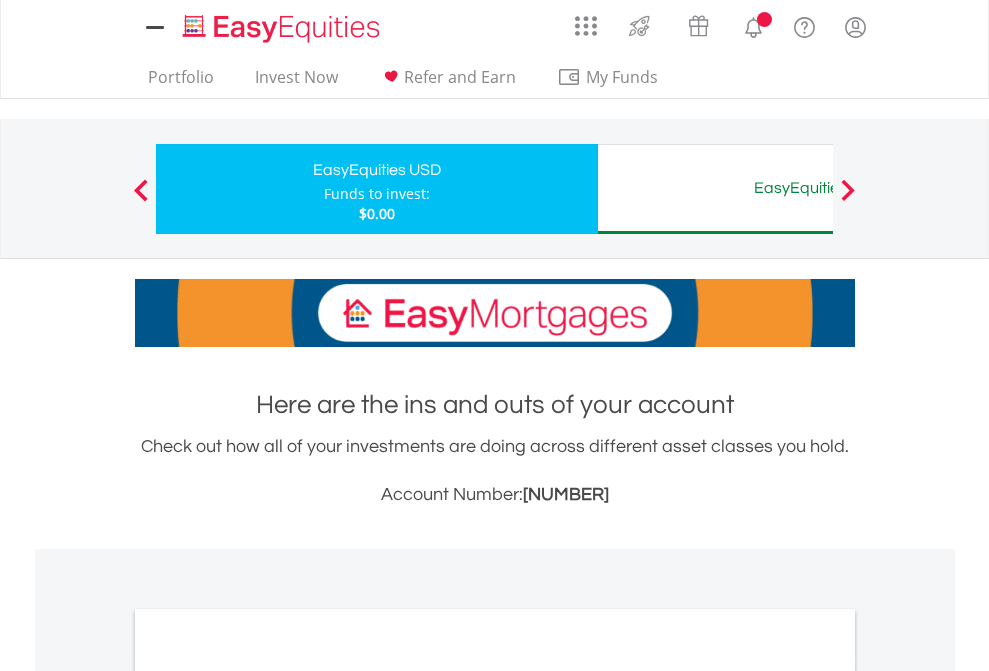 scroll, scrollTop: 1202, scrollLeft: 0, axis: vertical 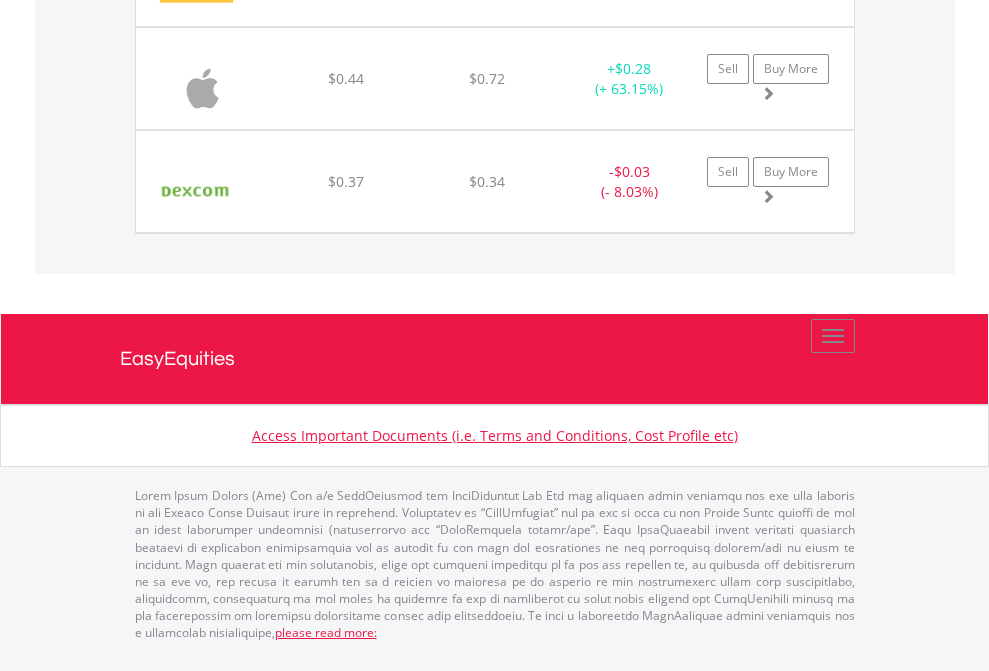 click on "EasyEquities AUD" at bounding box center (818, -1174) 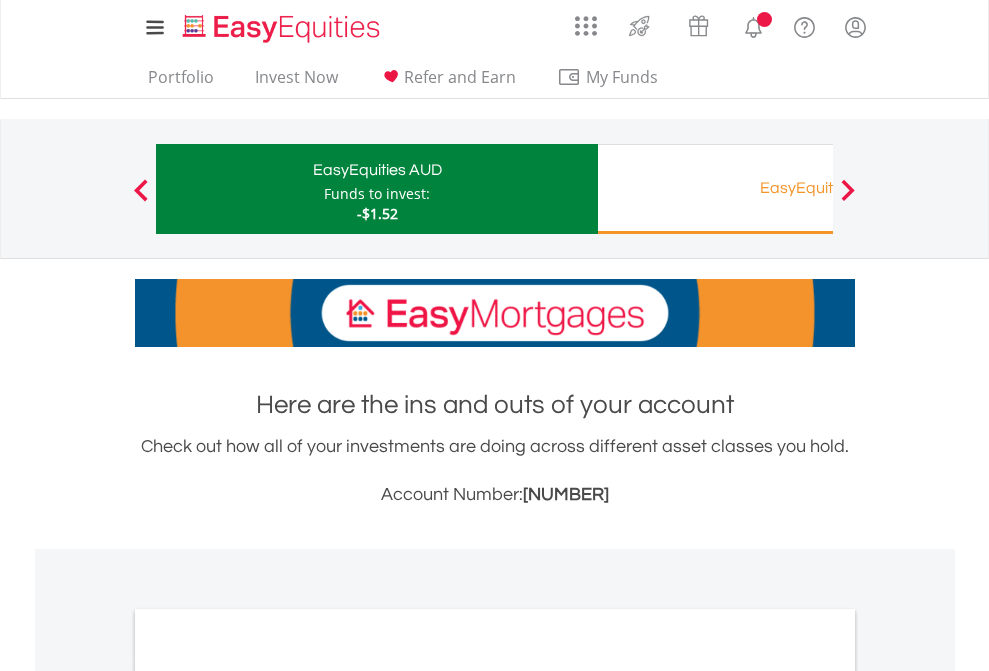 scroll, scrollTop: 1202, scrollLeft: 0, axis: vertical 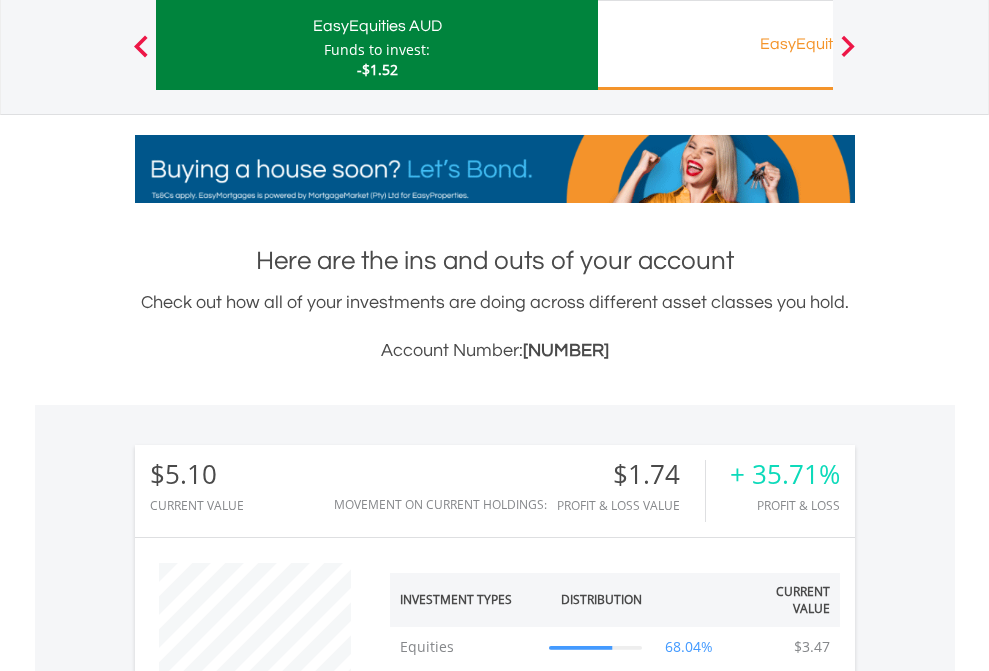 click on "EasyEquities RA" at bounding box center [818, 44] 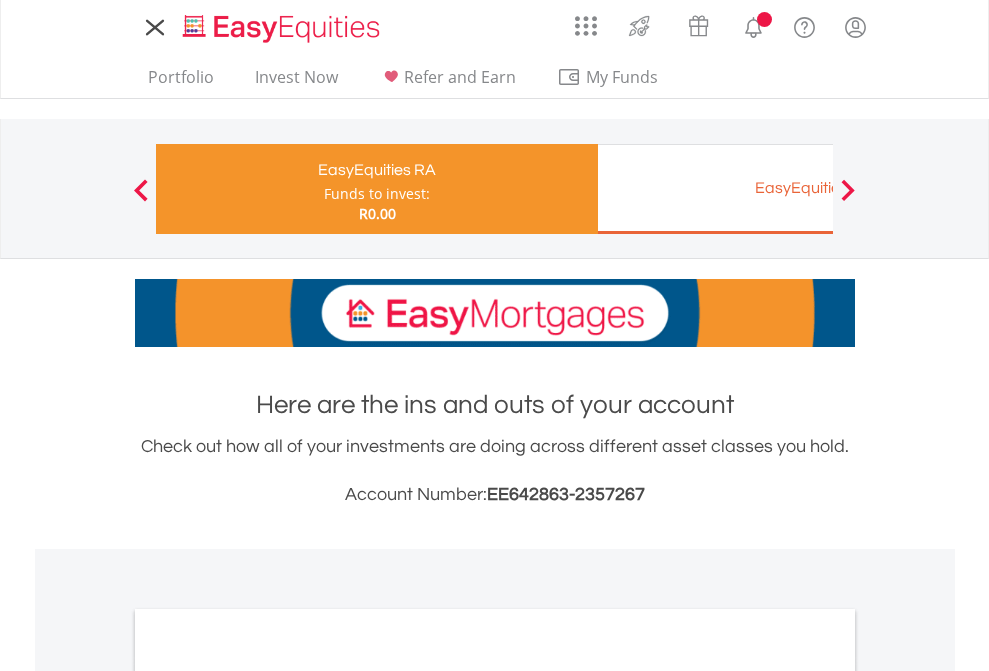 scroll, scrollTop: 0, scrollLeft: 0, axis: both 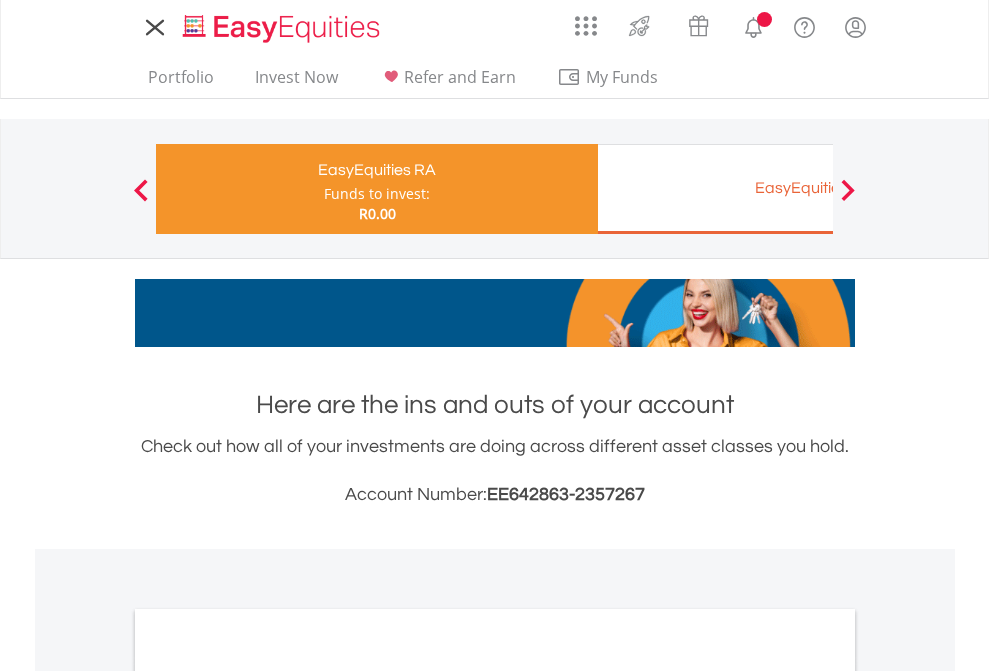 click on "All Holdings" at bounding box center (268, 1066) 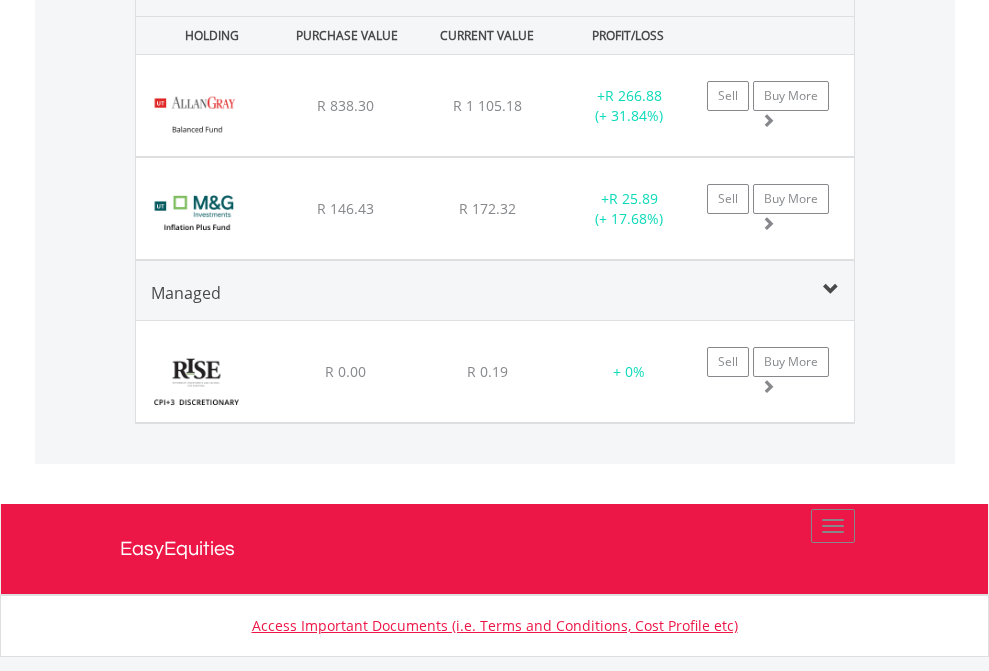 scroll, scrollTop: 1933, scrollLeft: 0, axis: vertical 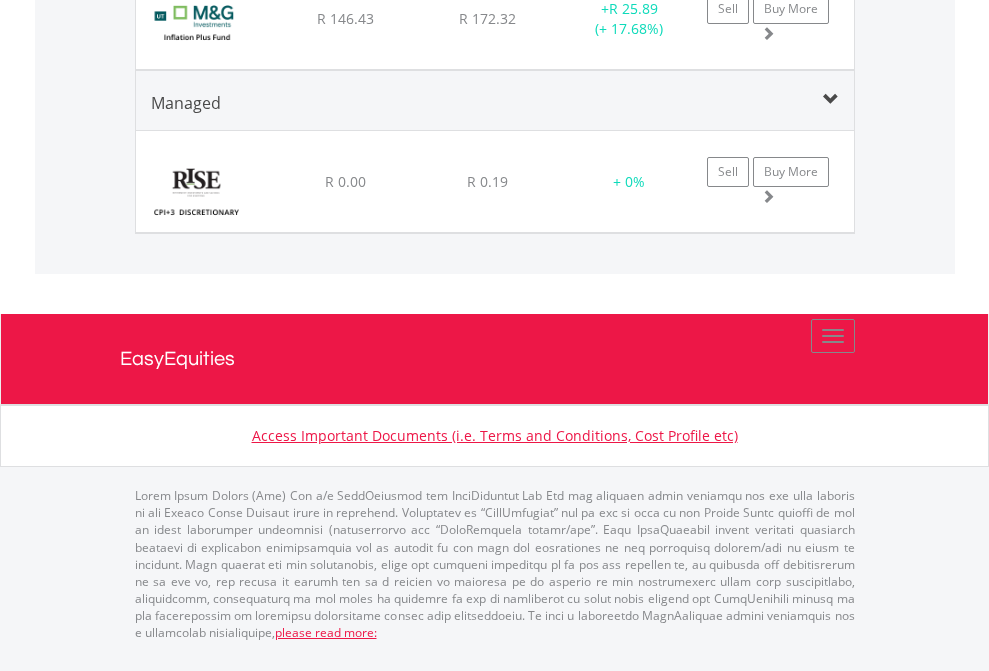 click on "EasyEquities EUR" at bounding box center (818, -1204) 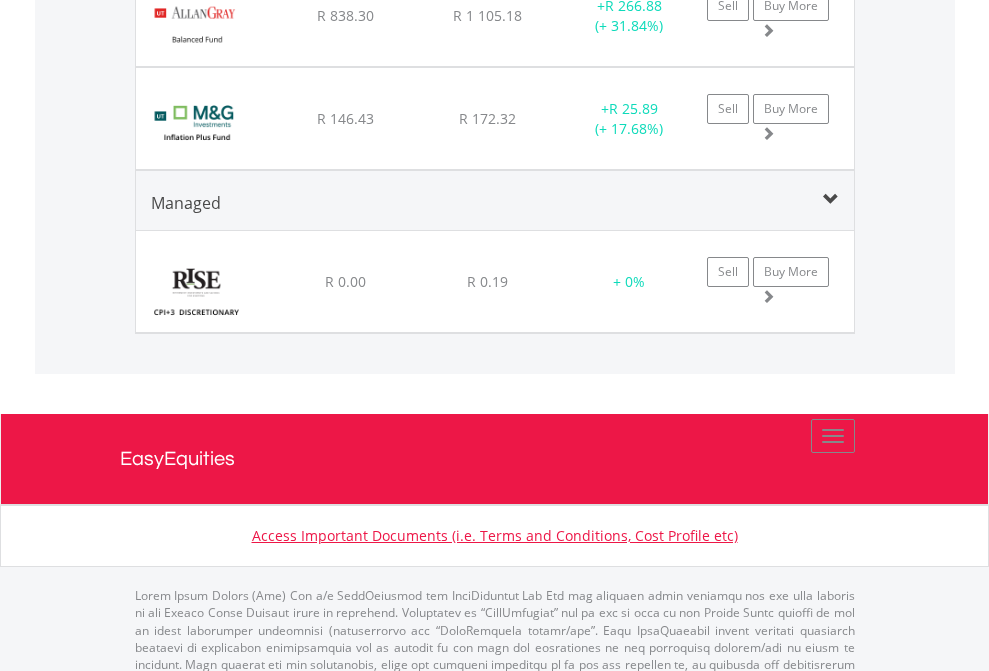 scroll, scrollTop: 144, scrollLeft: 0, axis: vertical 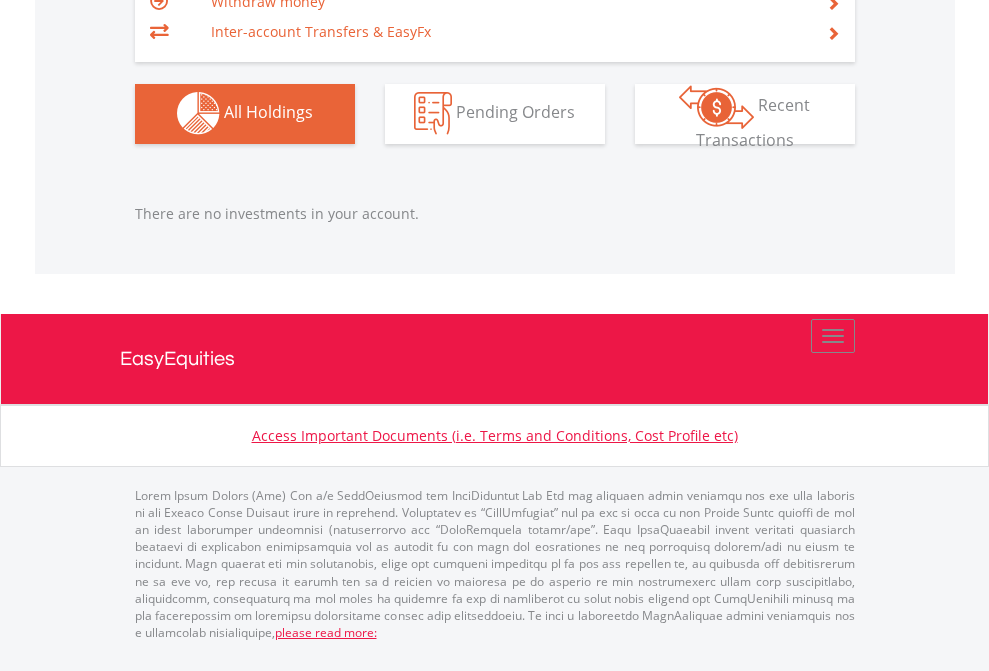click on "EasyEquities GBP" at bounding box center (818, -1142) 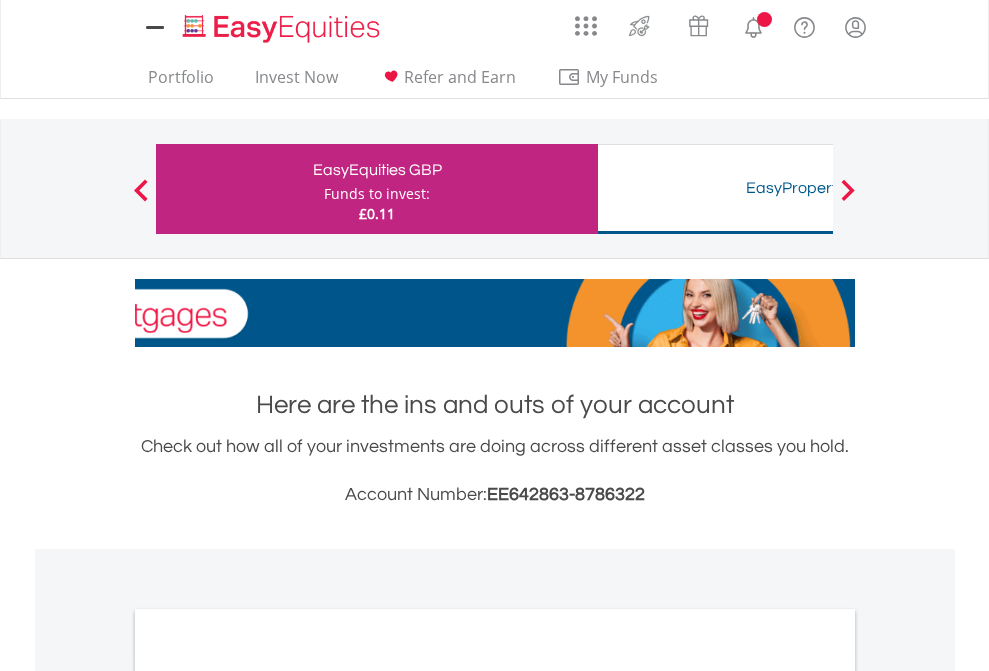 scroll, scrollTop: 0, scrollLeft: 0, axis: both 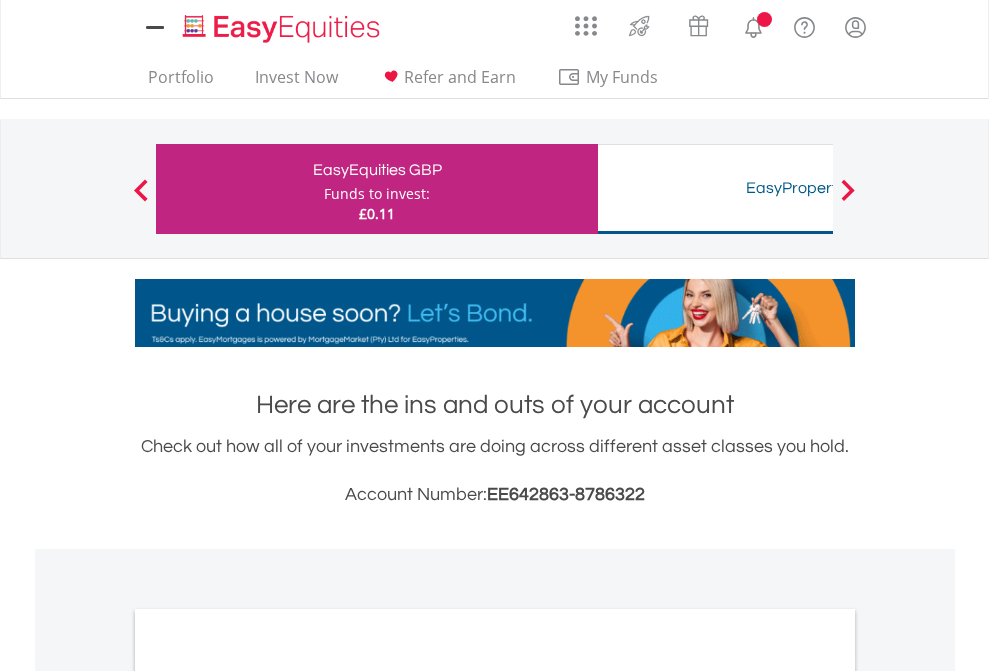 click on "All Holdings" at bounding box center [268, 1096] 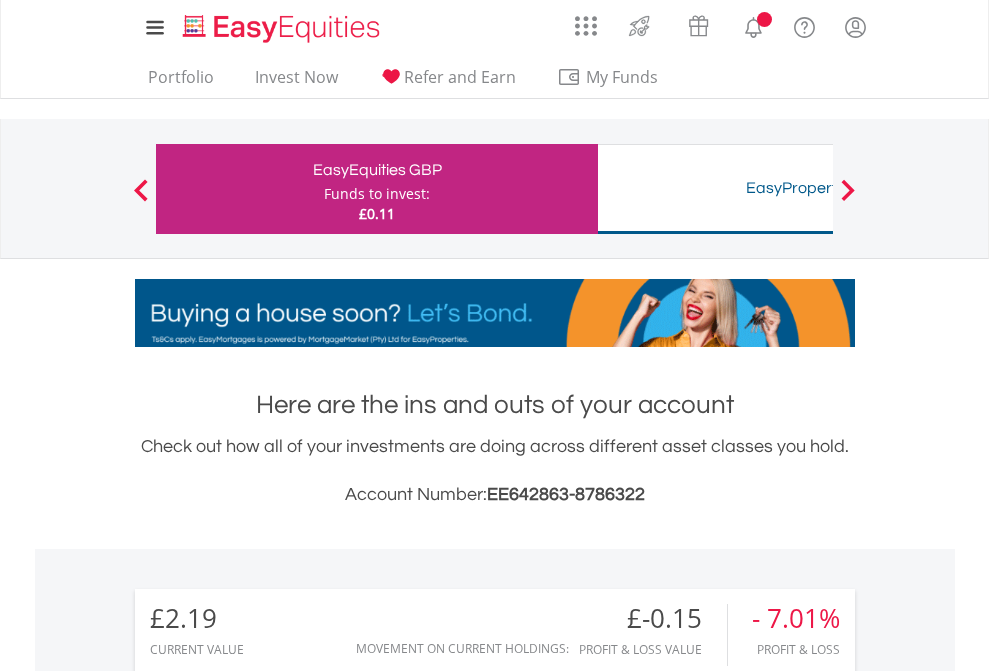 scroll, scrollTop: 1533, scrollLeft: 0, axis: vertical 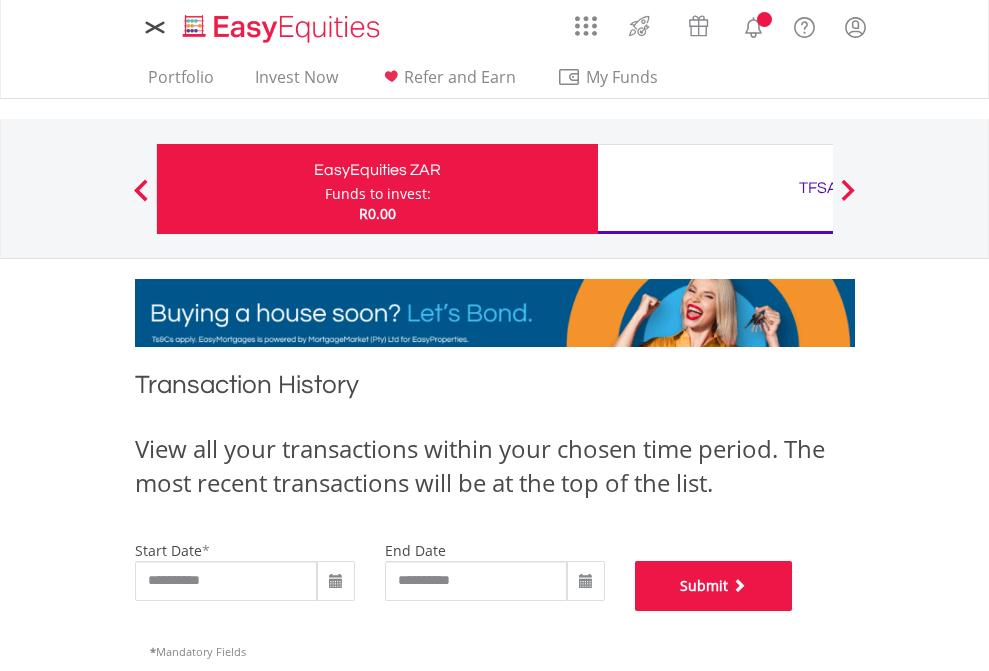 click on "Submit" at bounding box center [714, 586] 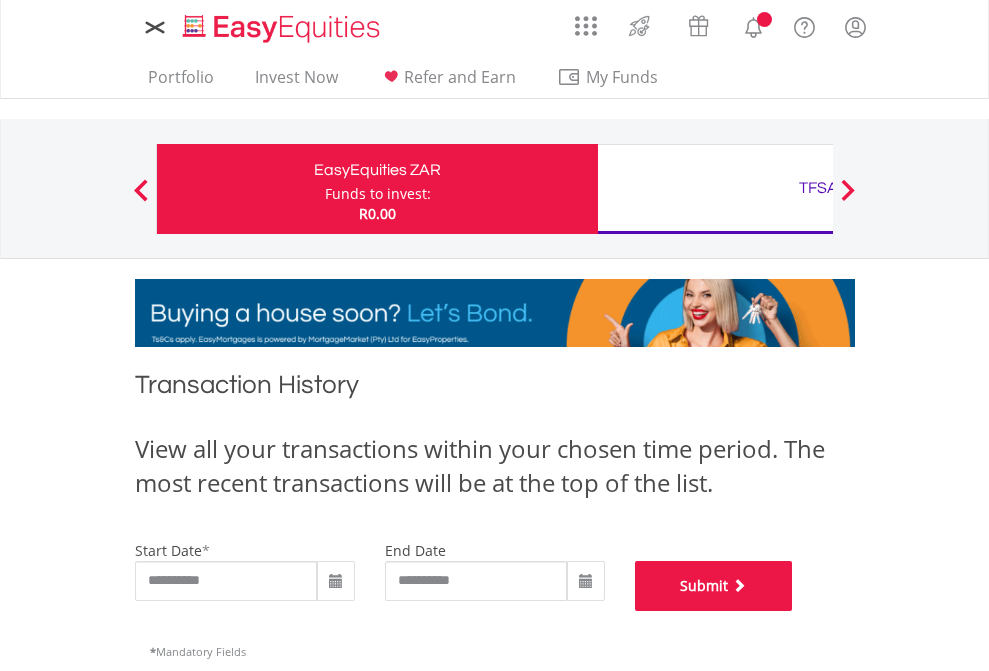 scroll, scrollTop: 811, scrollLeft: 0, axis: vertical 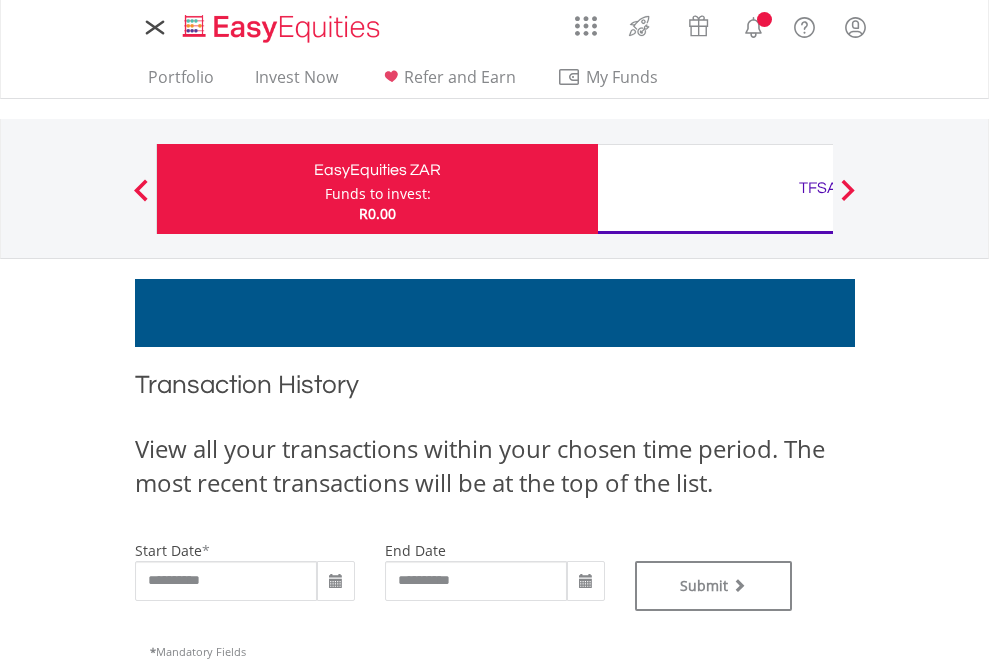 click on "TFSA" at bounding box center [818, 188] 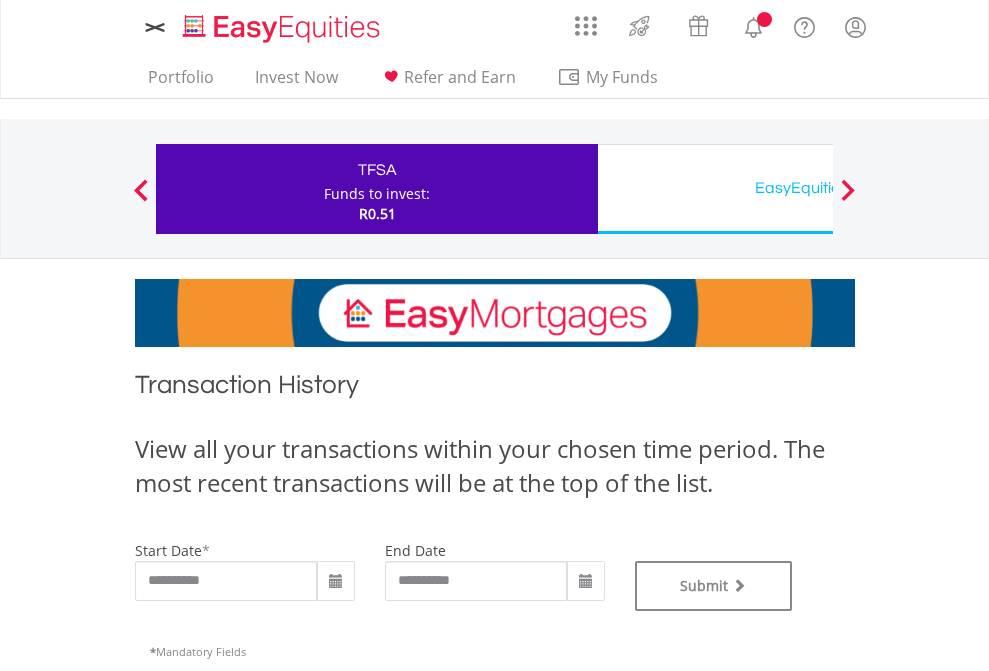type on "**********" 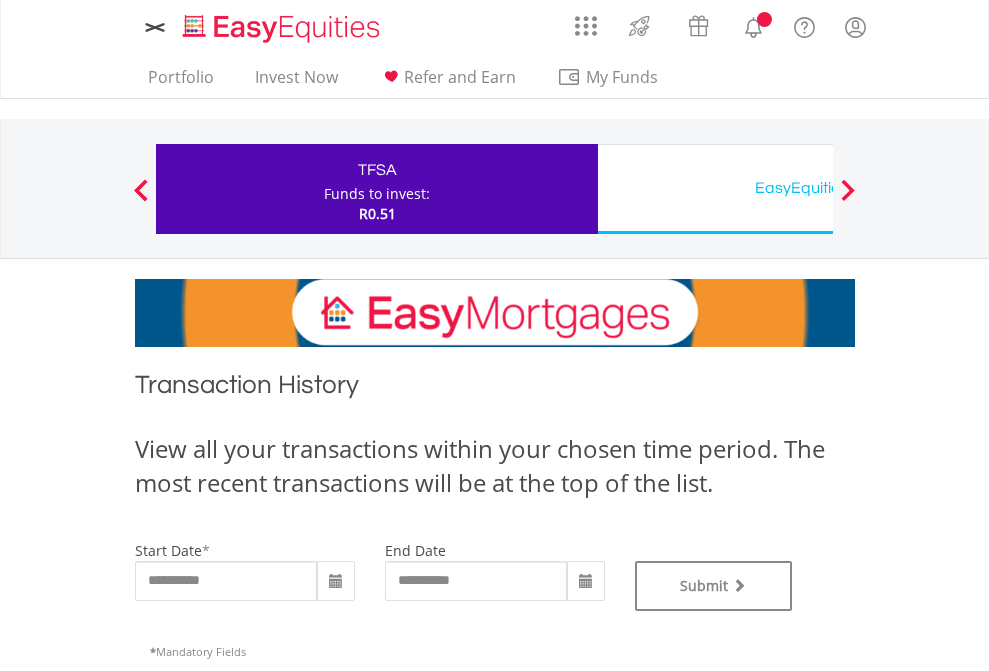 scroll, scrollTop: 0, scrollLeft: 0, axis: both 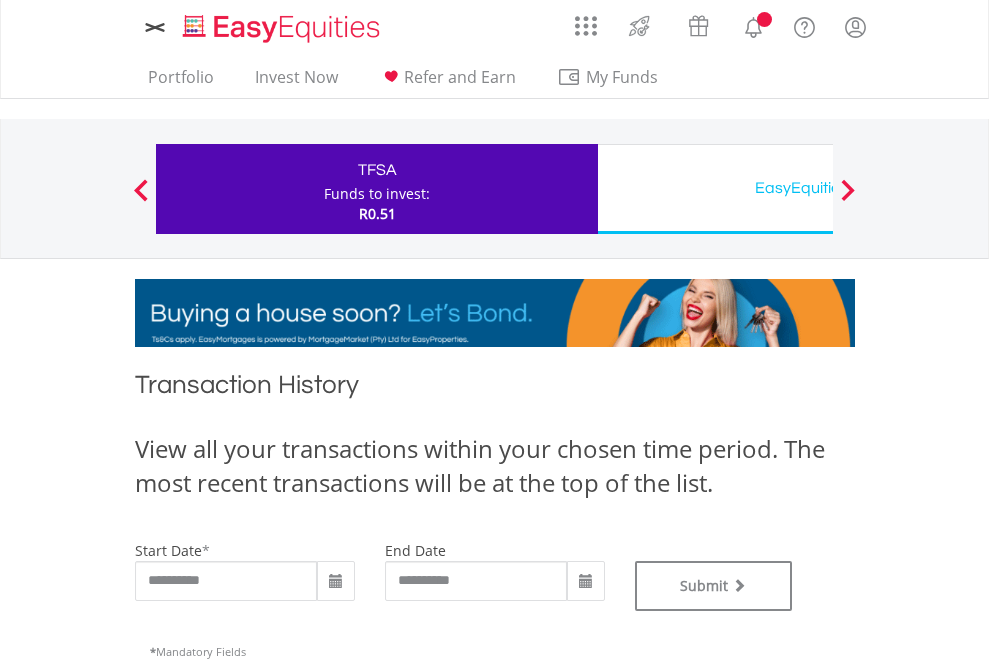 type on "**********" 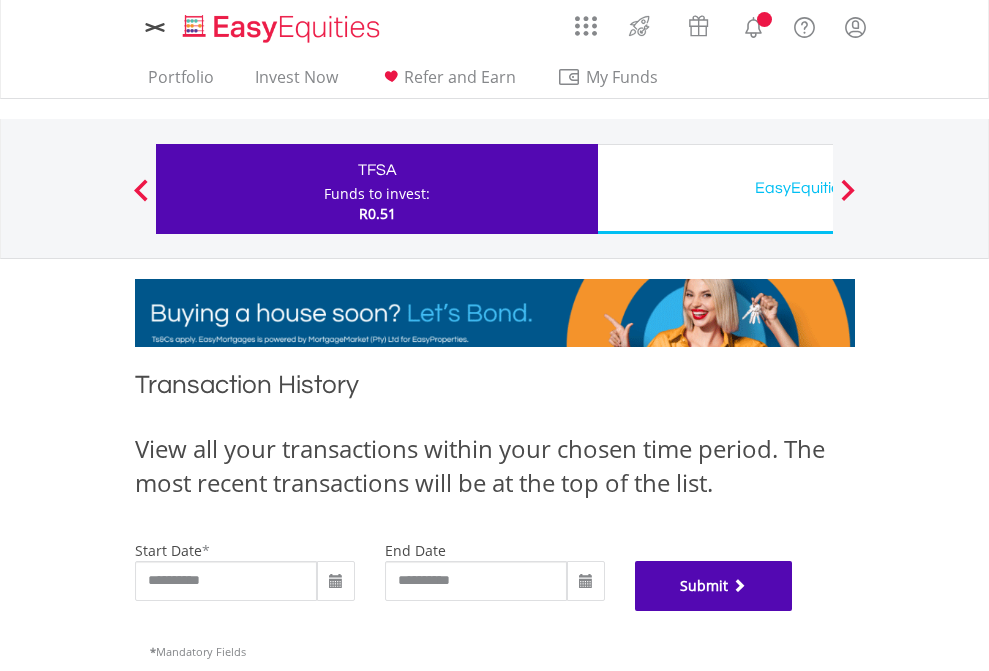 click on "Submit" at bounding box center [714, 586] 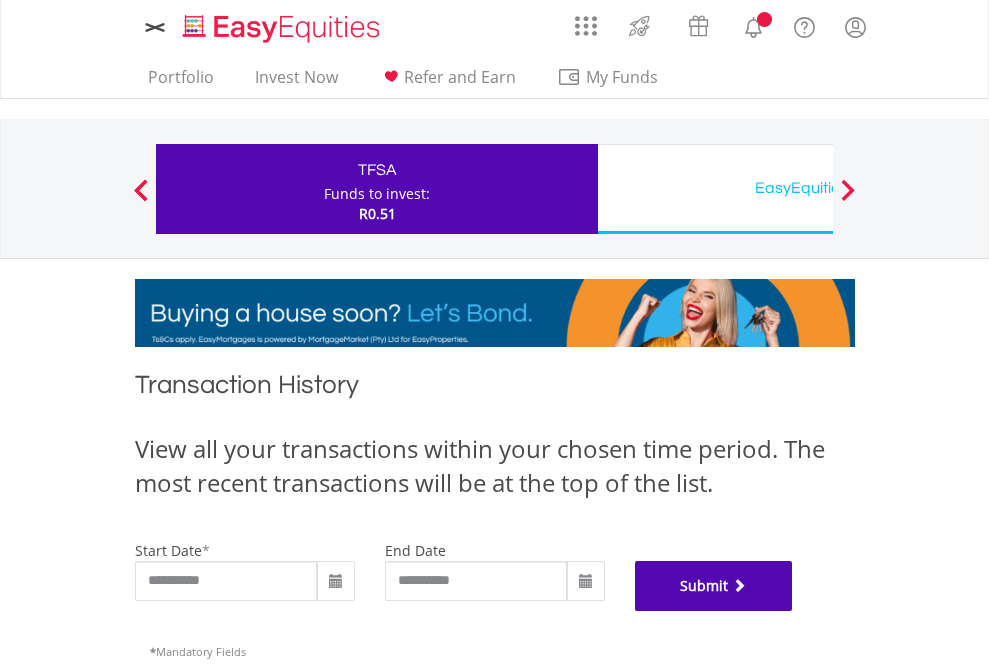 scroll, scrollTop: 811, scrollLeft: 0, axis: vertical 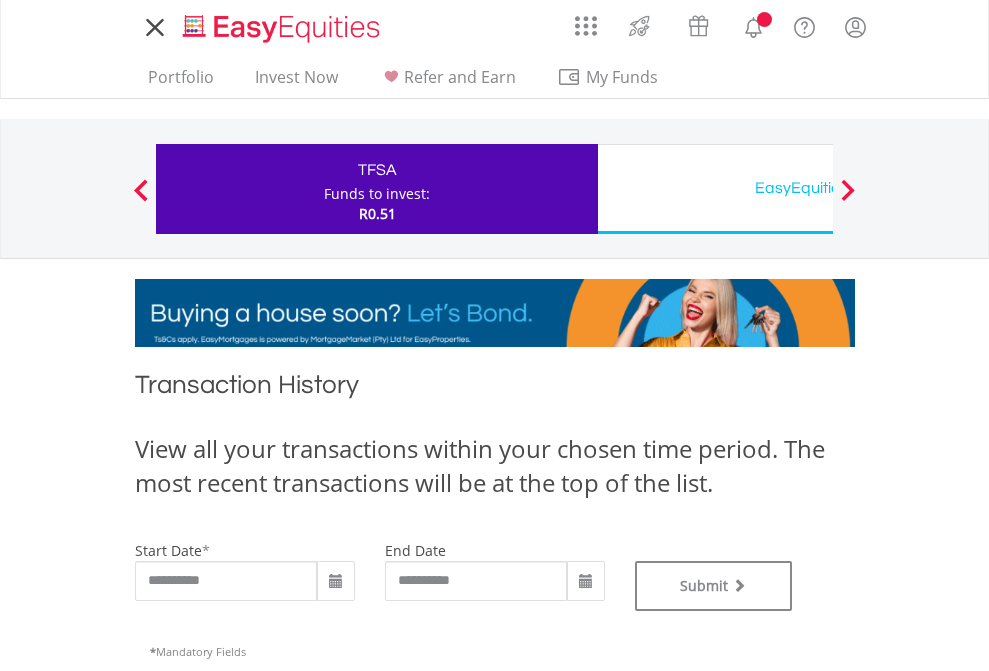 click on "EasyEquities USD" at bounding box center (818, 188) 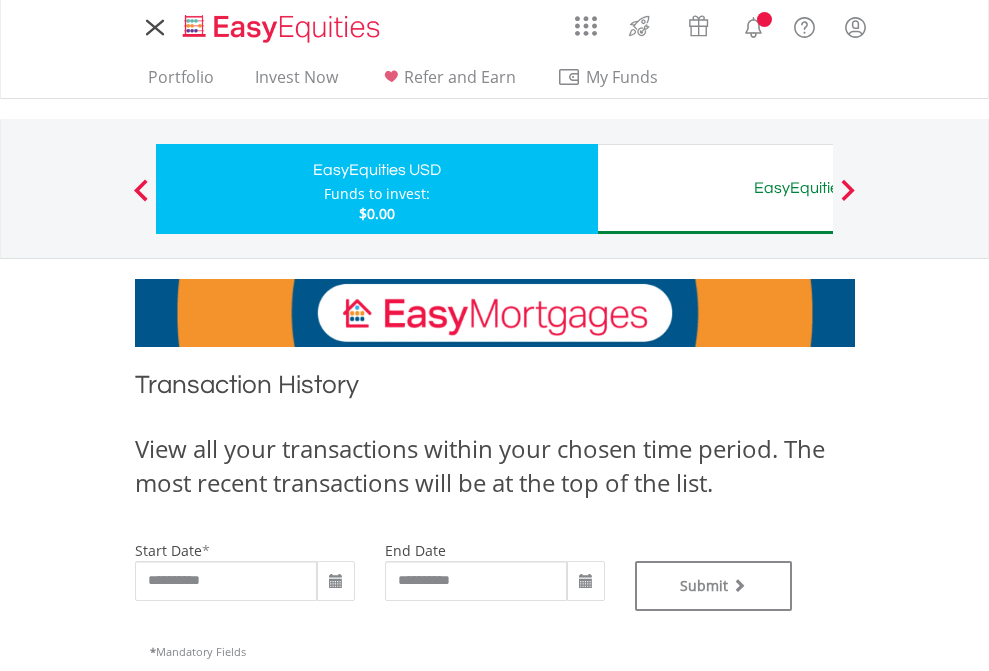 scroll, scrollTop: 0, scrollLeft: 0, axis: both 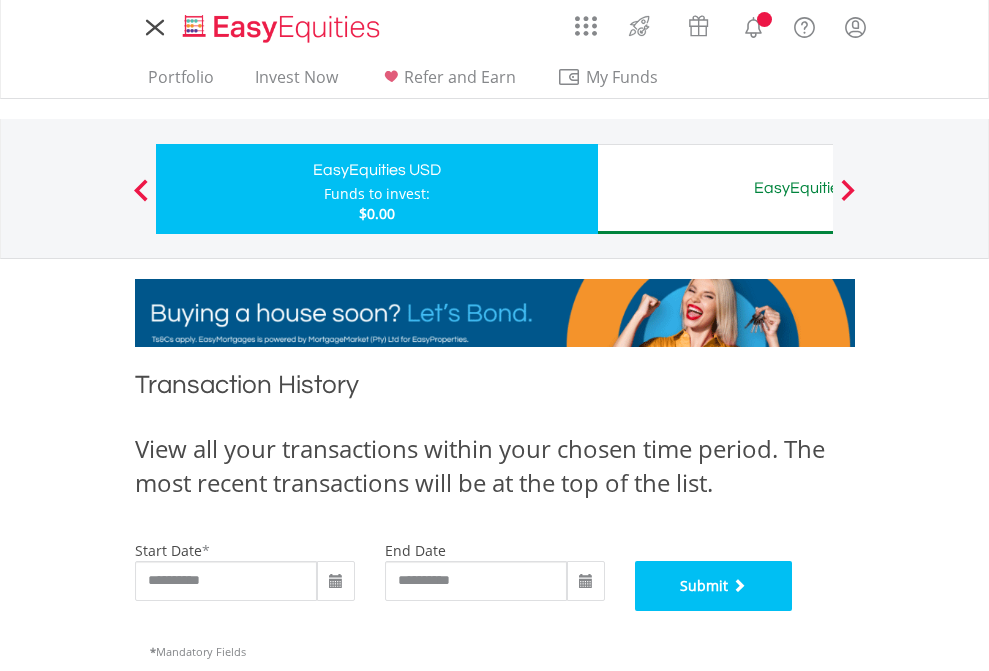 click on "Submit" at bounding box center [714, 586] 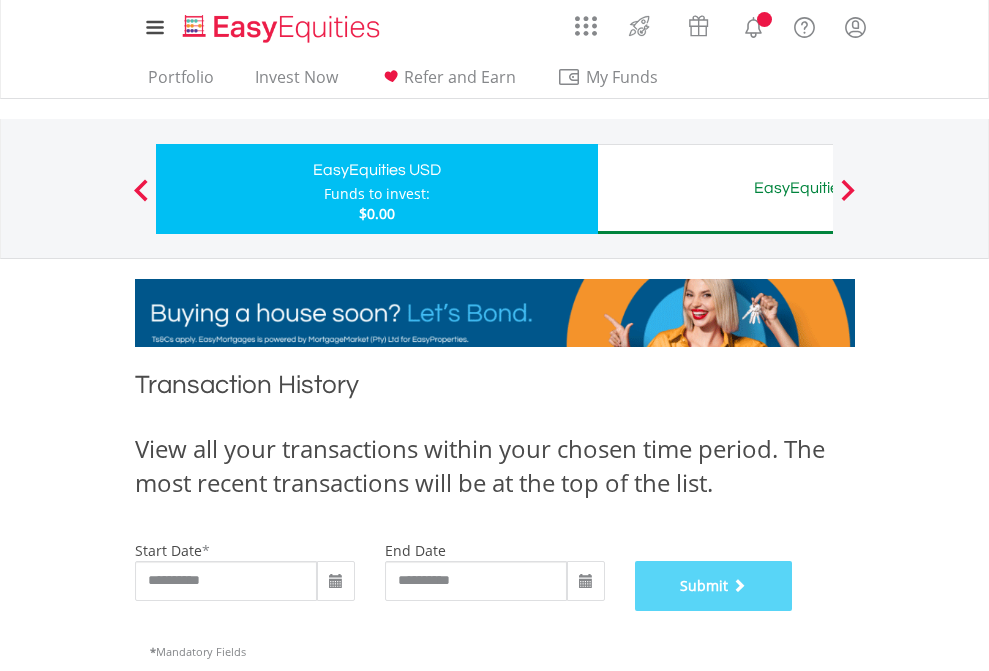 scroll, scrollTop: 811, scrollLeft: 0, axis: vertical 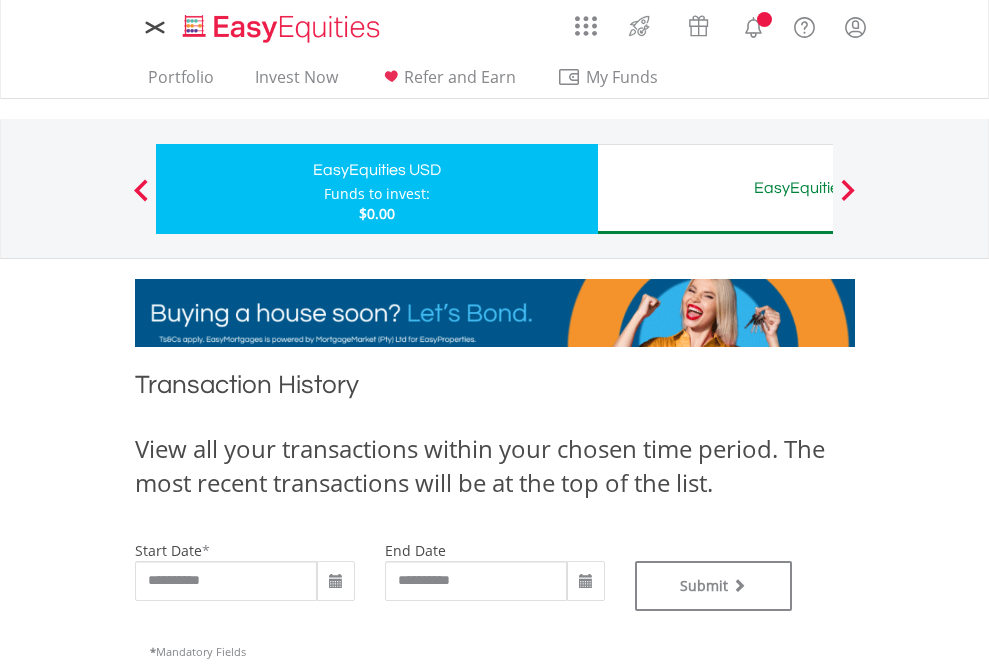click on "EasyEquities AUD" at bounding box center [818, 188] 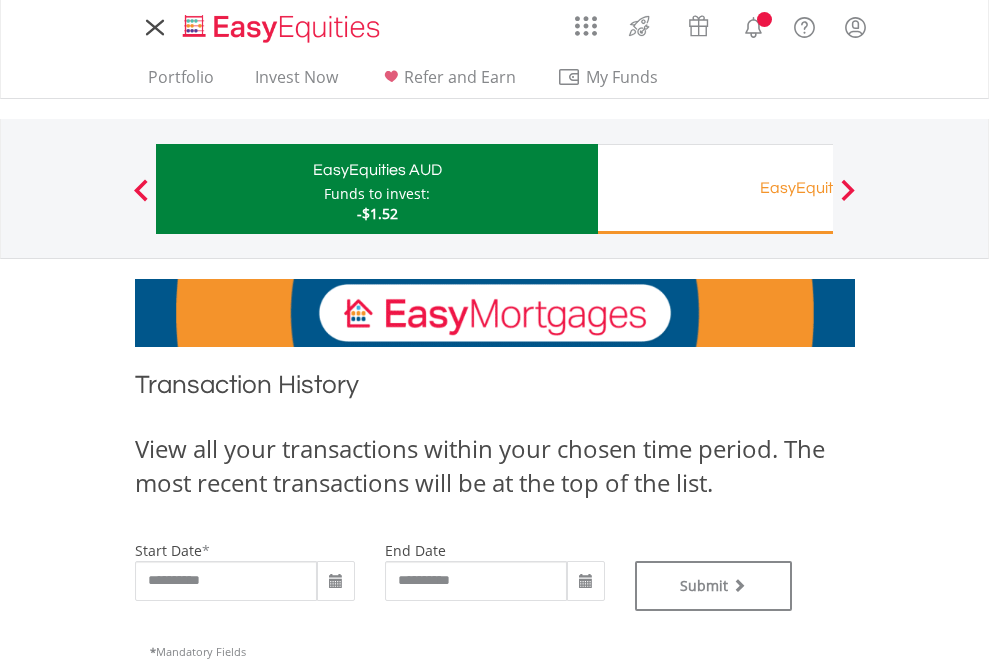 scroll, scrollTop: 0, scrollLeft: 0, axis: both 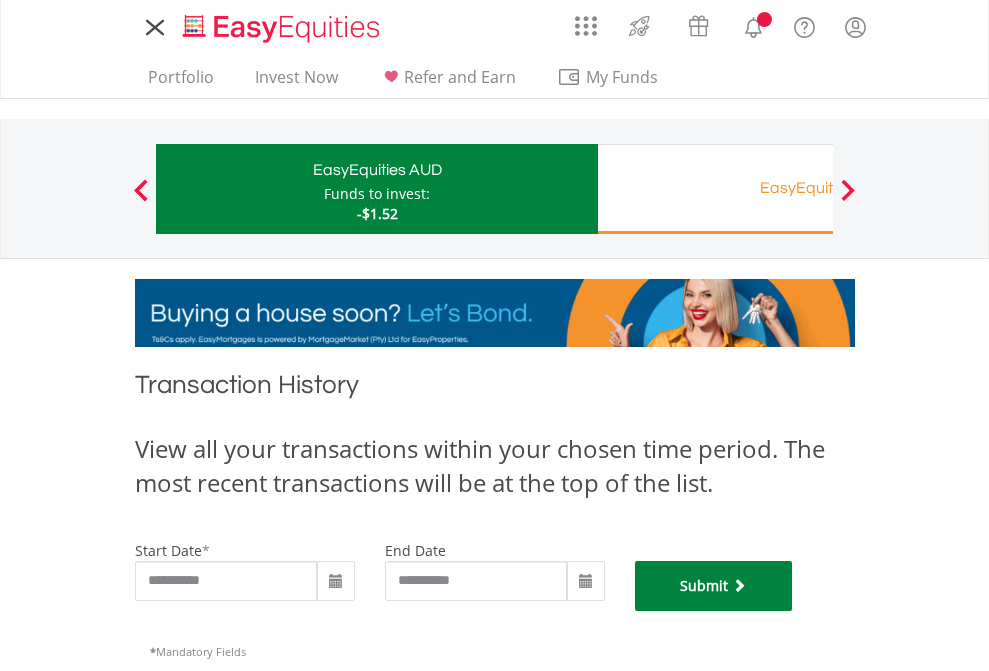 click on "Submit" at bounding box center (714, 586) 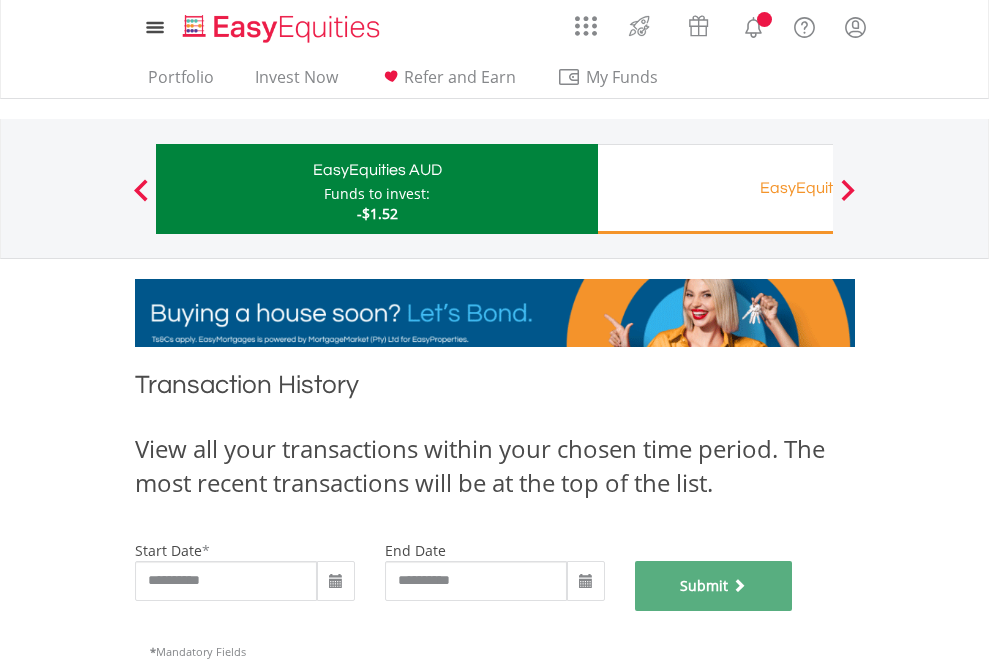 scroll, scrollTop: 811, scrollLeft: 0, axis: vertical 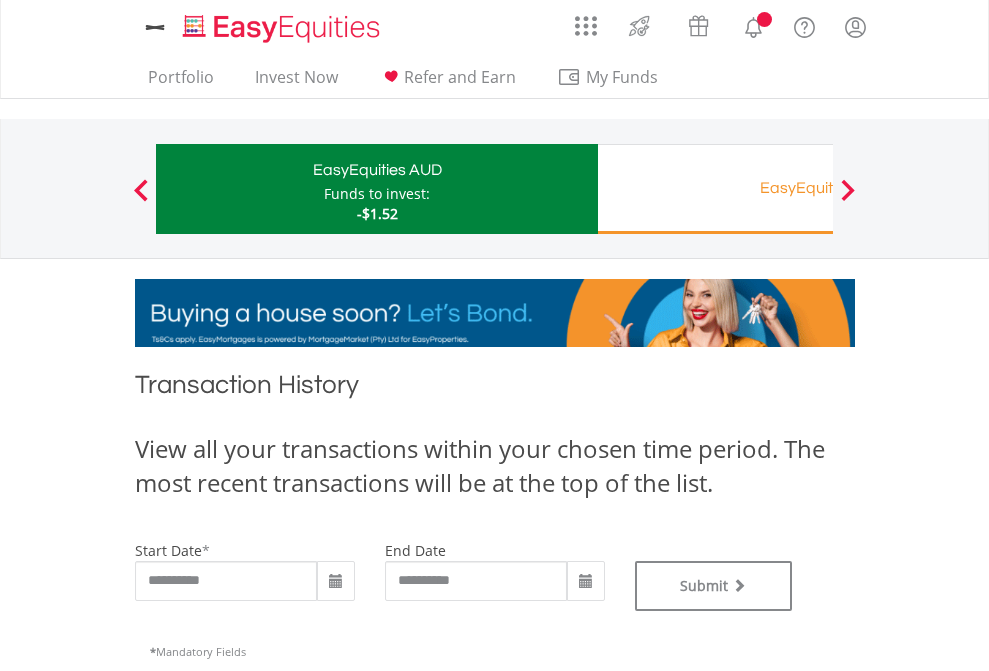 click on "EasyEquities RA" at bounding box center [818, 188] 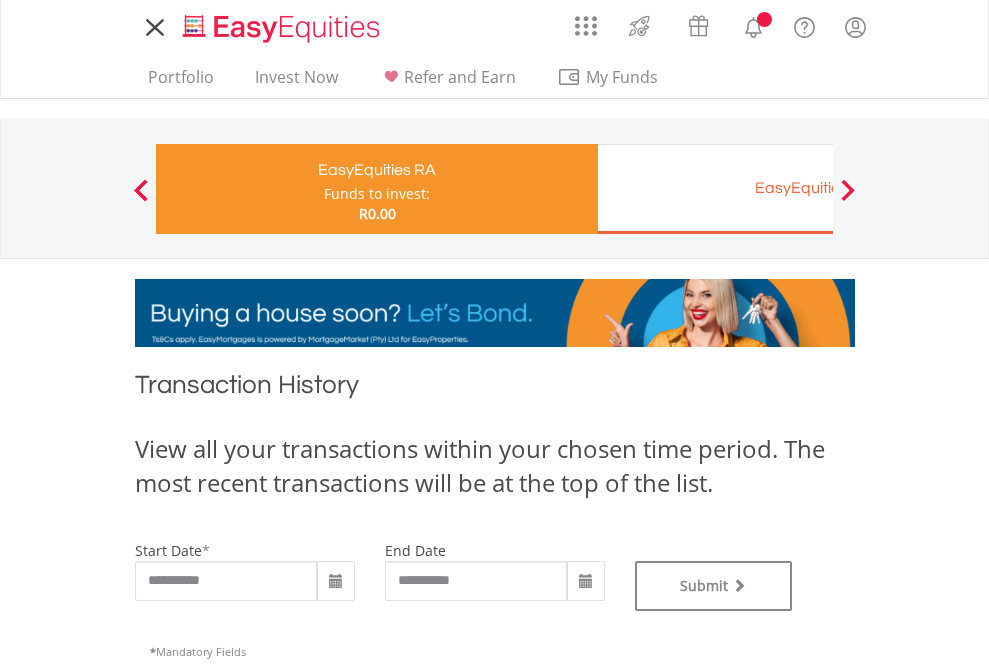 scroll, scrollTop: 0, scrollLeft: 0, axis: both 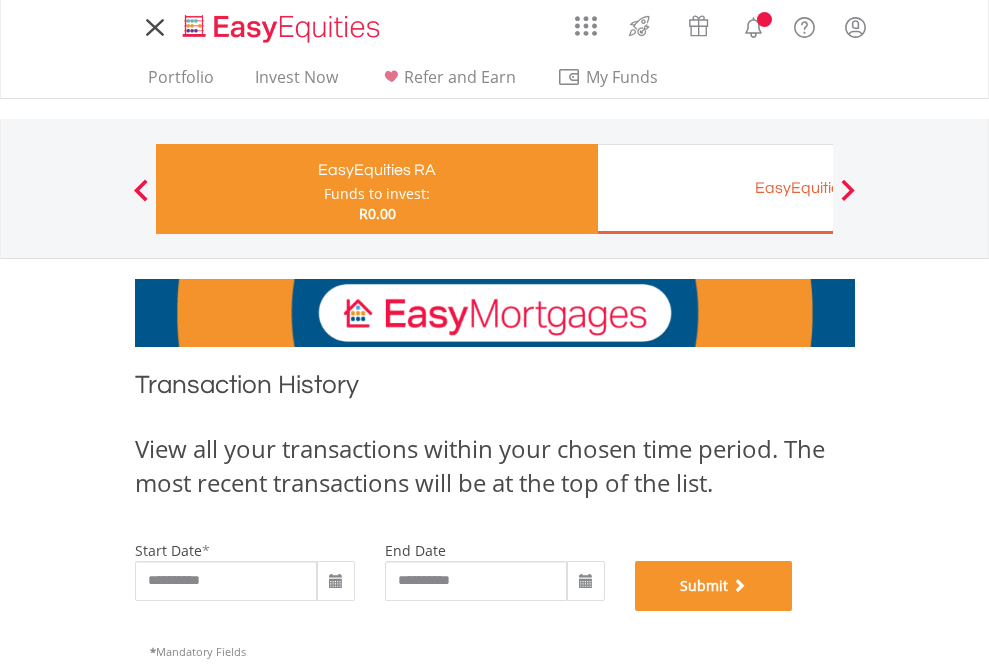 click on "Submit" at bounding box center (714, 586) 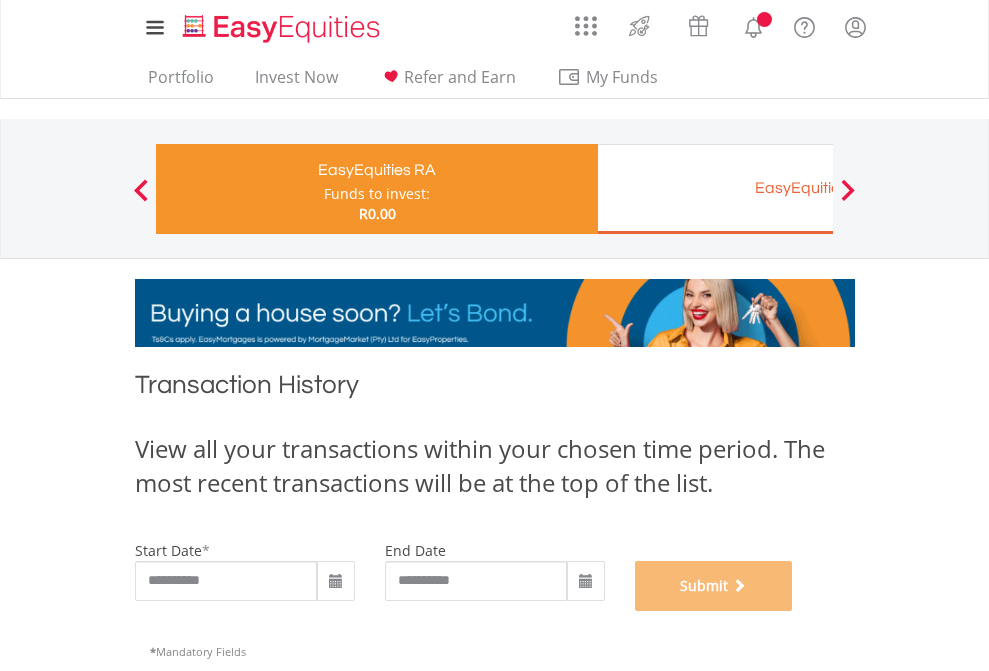scroll, scrollTop: 811, scrollLeft: 0, axis: vertical 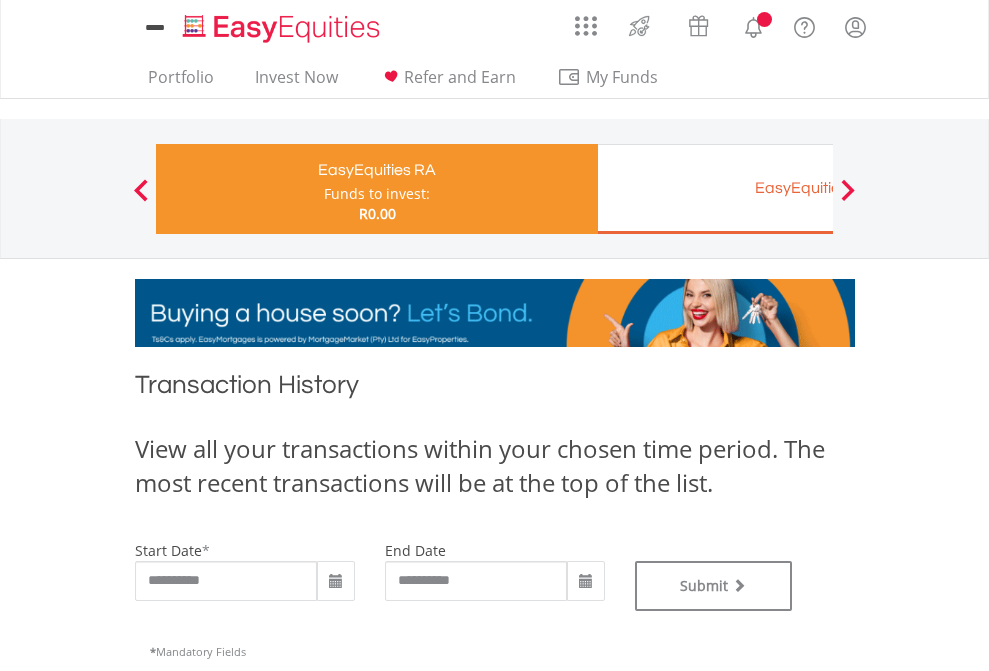 click on "EasyEquities EUR" at bounding box center [818, 188] 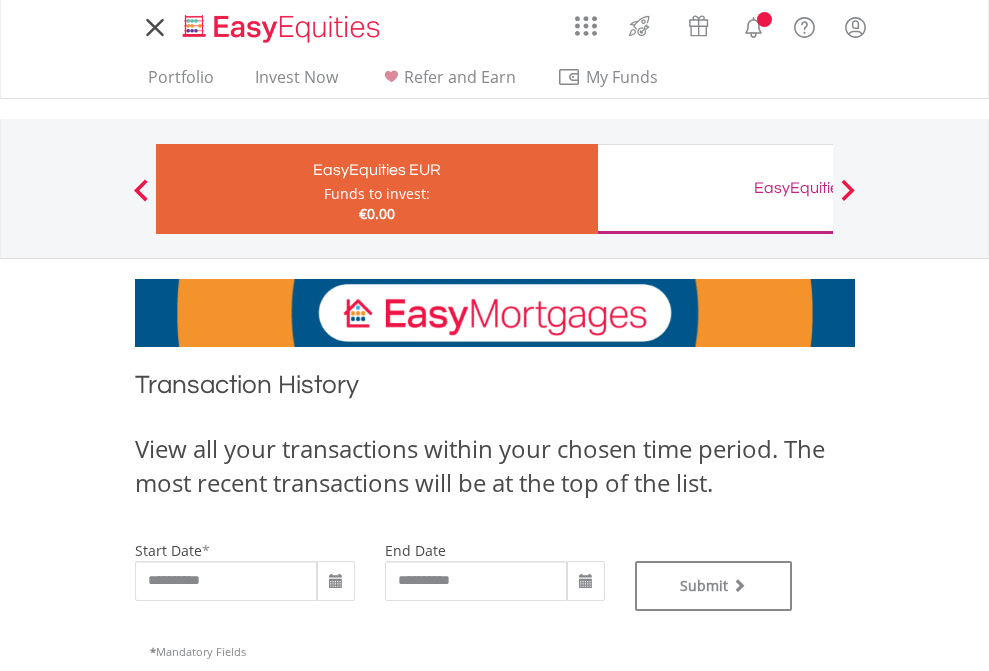 scroll, scrollTop: 0, scrollLeft: 0, axis: both 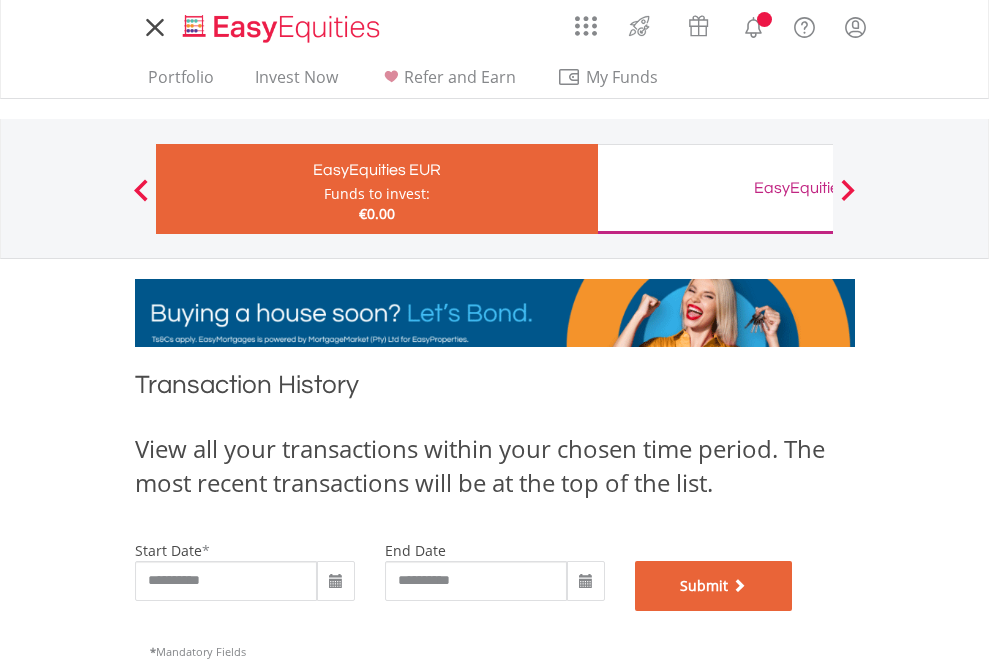 click on "Submit" at bounding box center (714, 586) 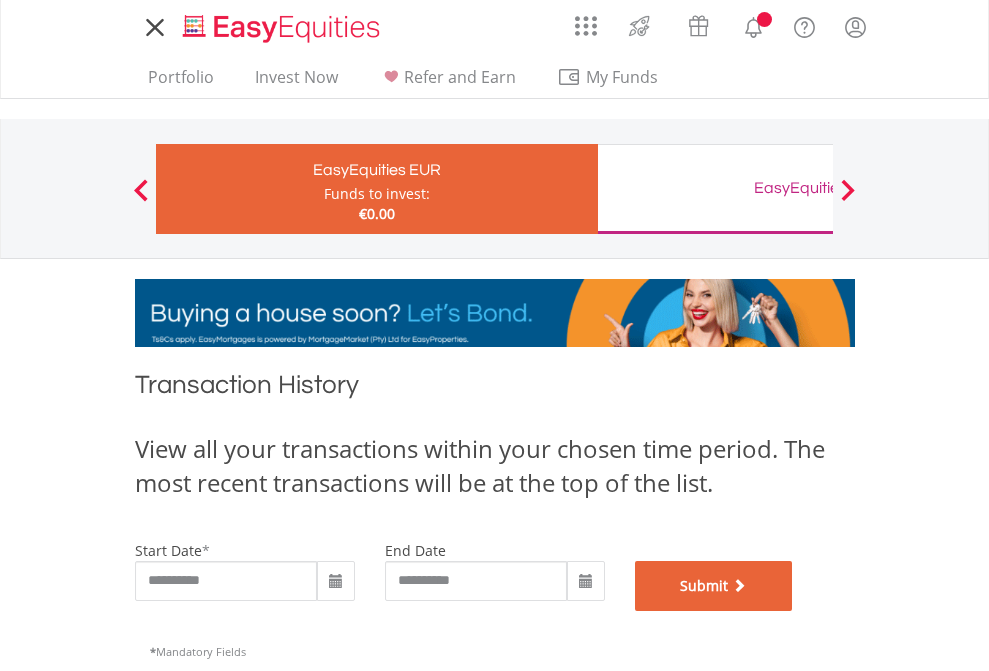 scroll, scrollTop: 811, scrollLeft: 0, axis: vertical 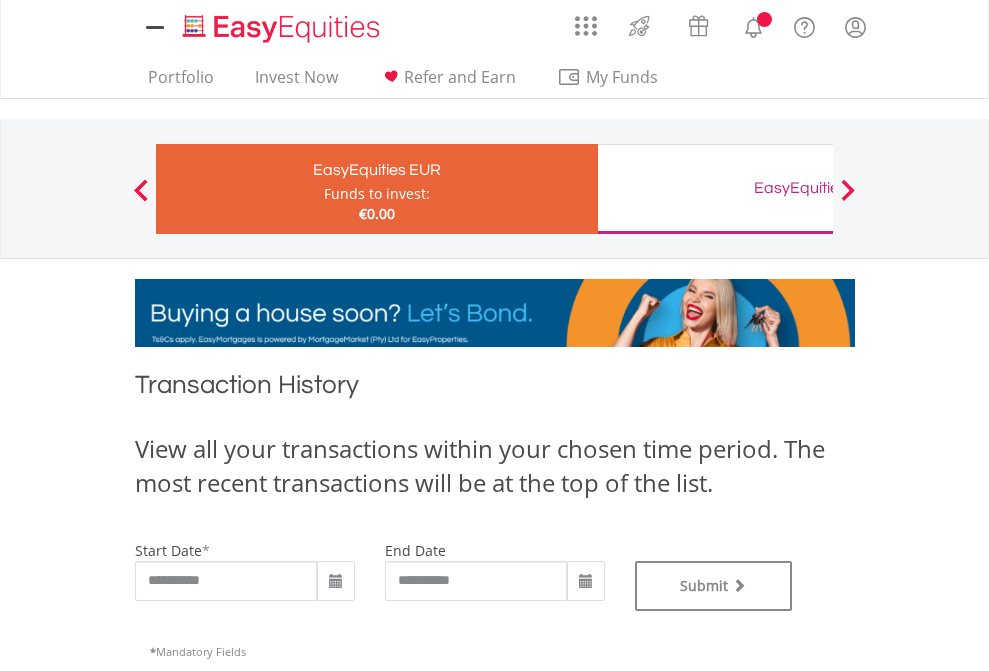 click on "EasyEquities GBP" at bounding box center [818, 188] 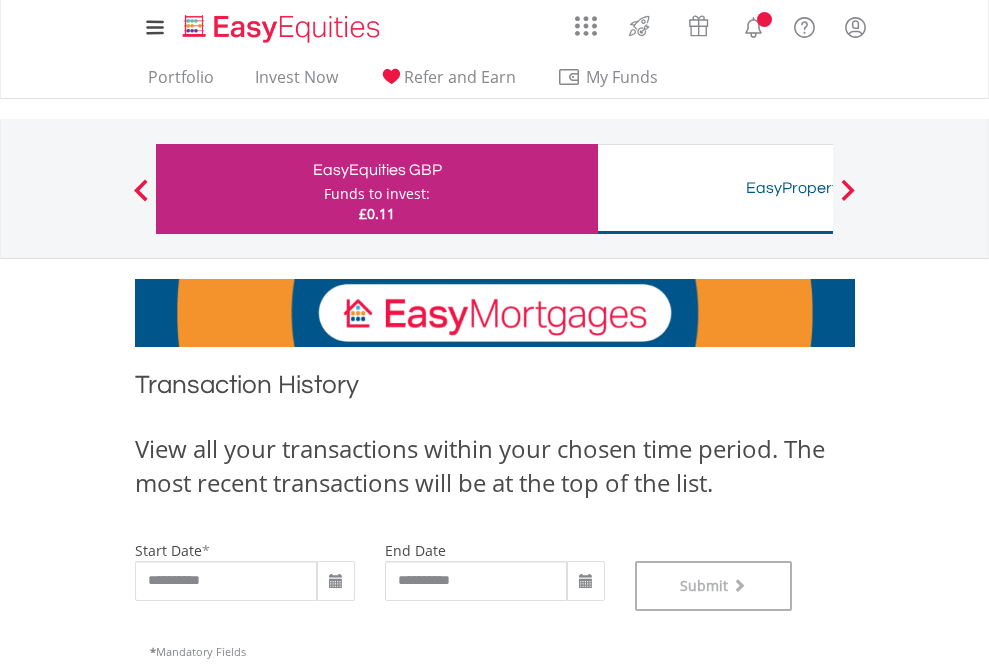 scroll, scrollTop: 811, scrollLeft: 0, axis: vertical 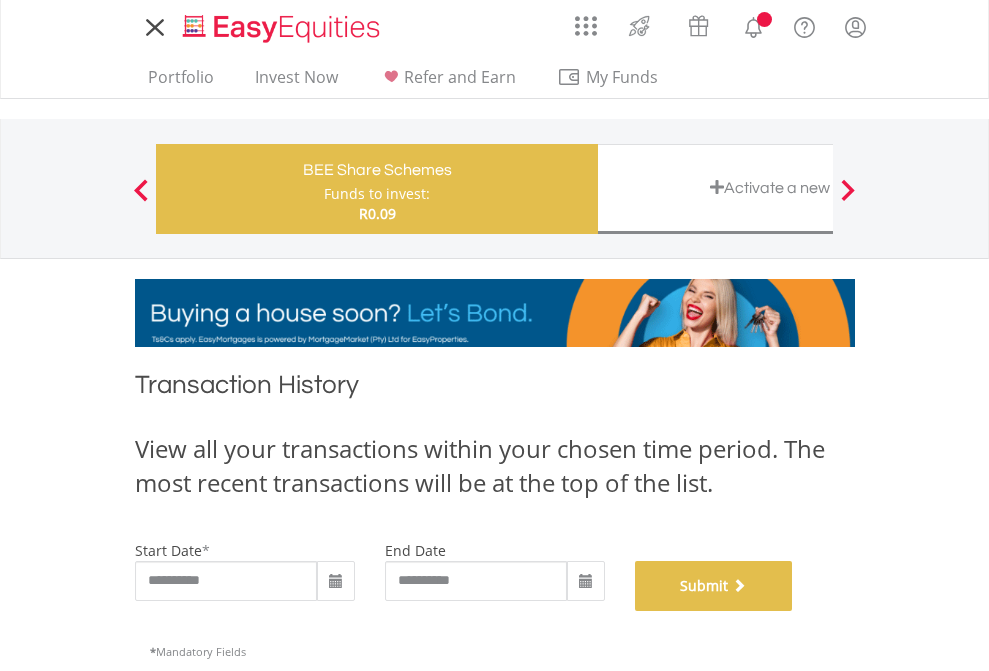 click on "Submit" at bounding box center (714, 586) 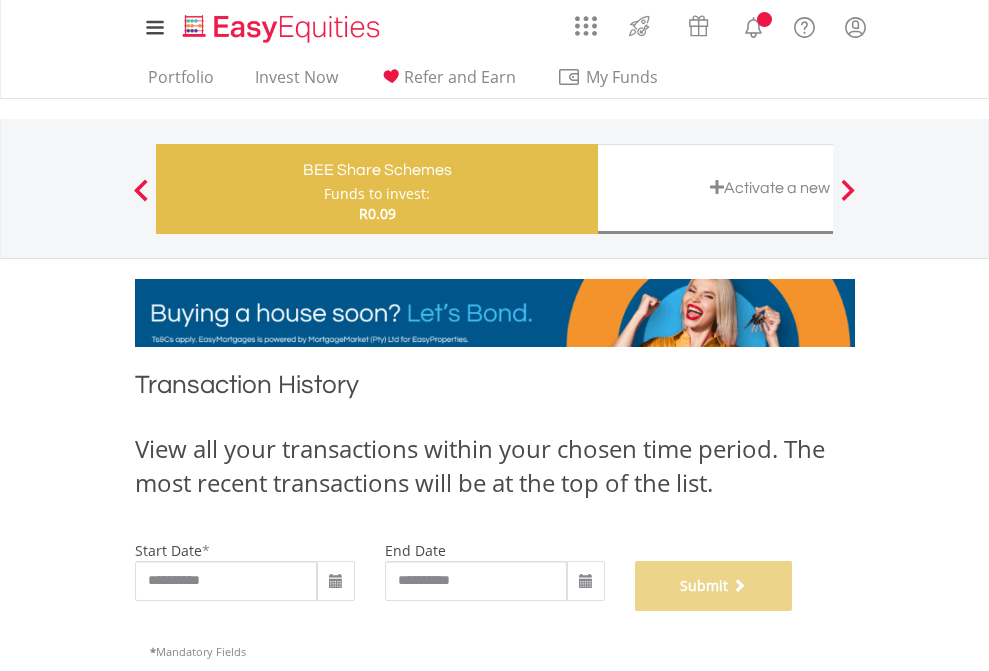 scroll, scrollTop: 811, scrollLeft: 0, axis: vertical 